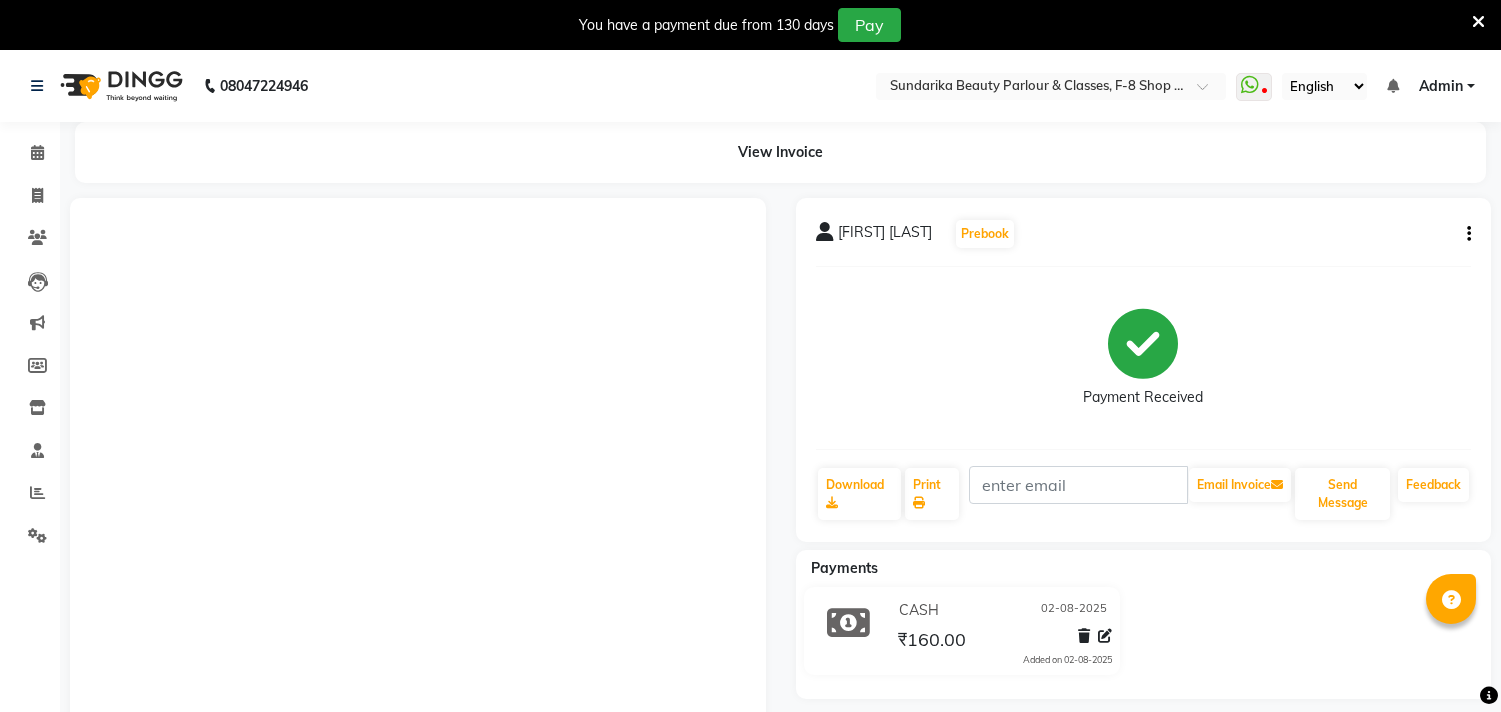 scroll, scrollTop: 0, scrollLeft: 0, axis: both 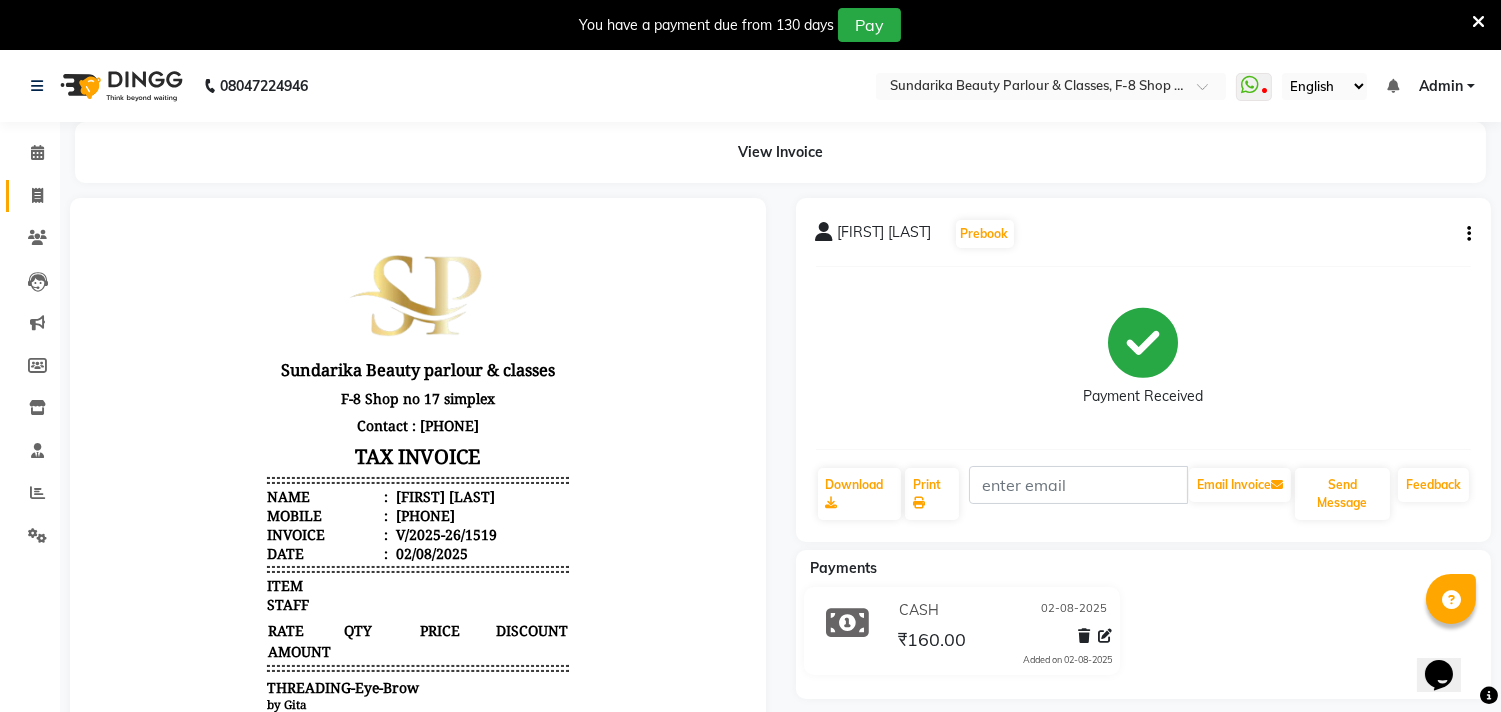 click 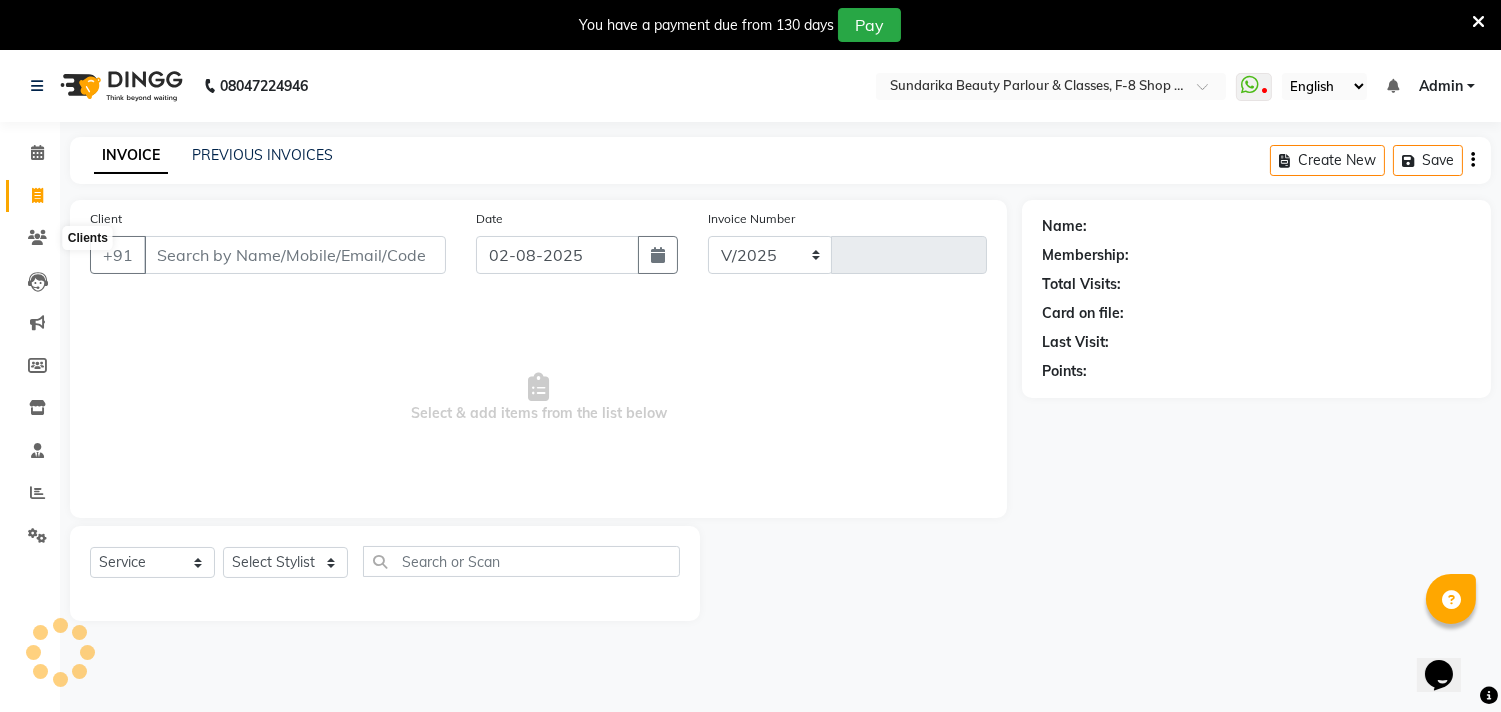 select on "5341" 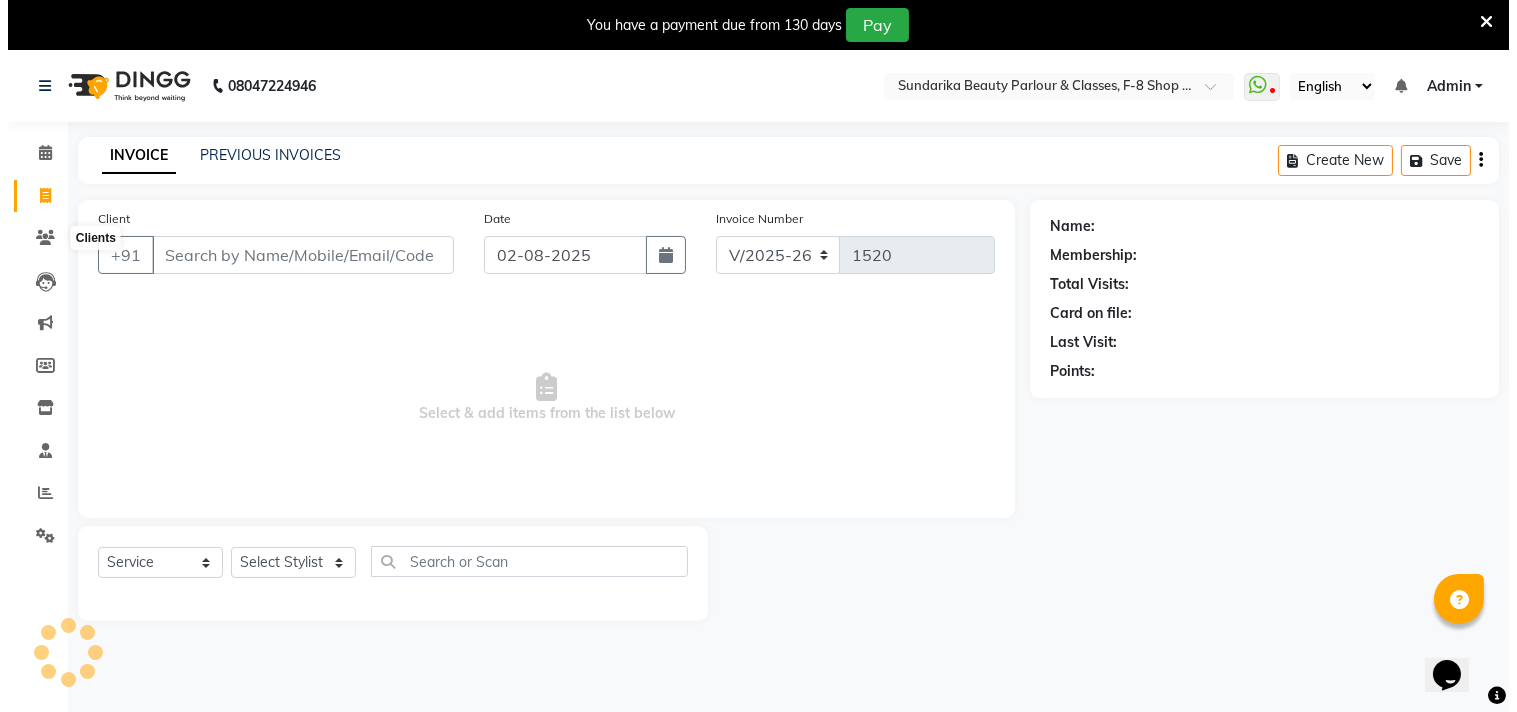 scroll, scrollTop: 50, scrollLeft: 0, axis: vertical 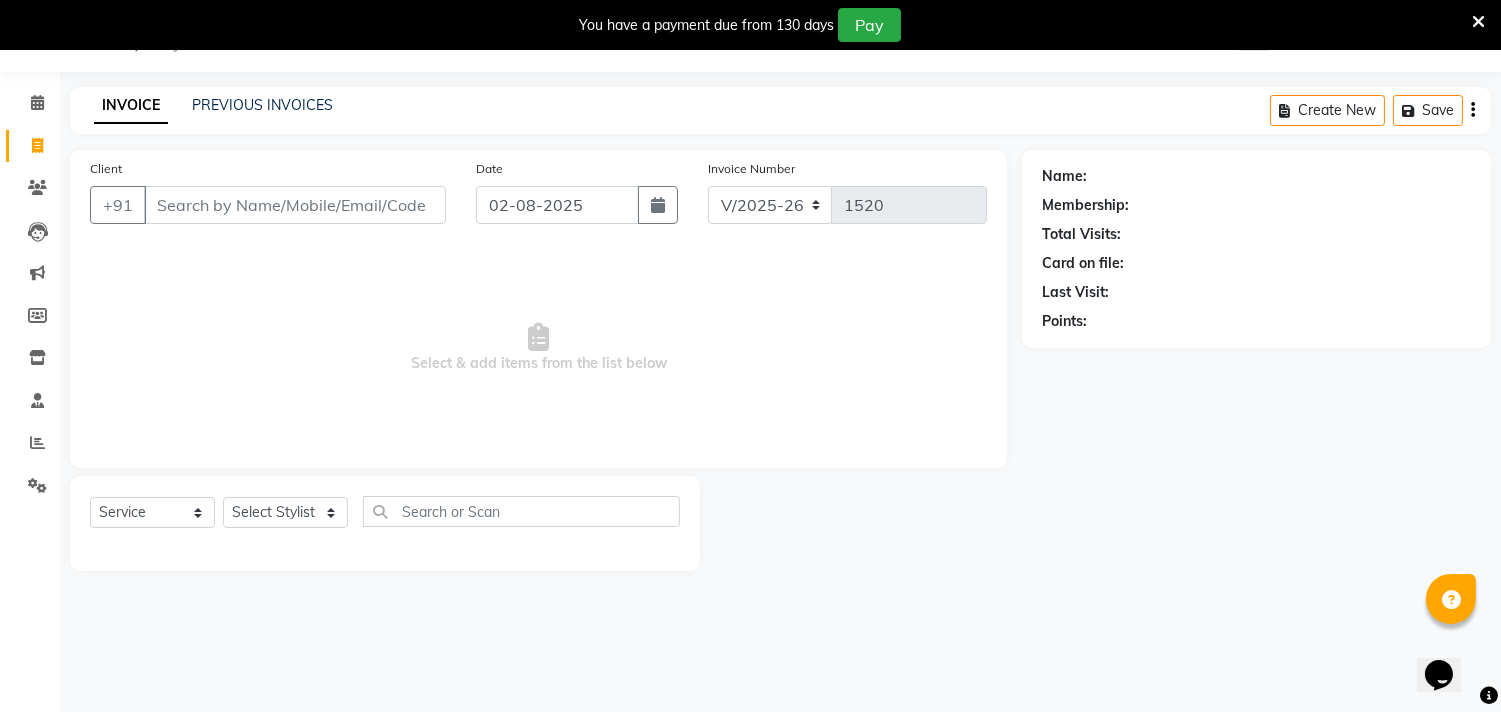 click on "Client" at bounding box center [295, 205] 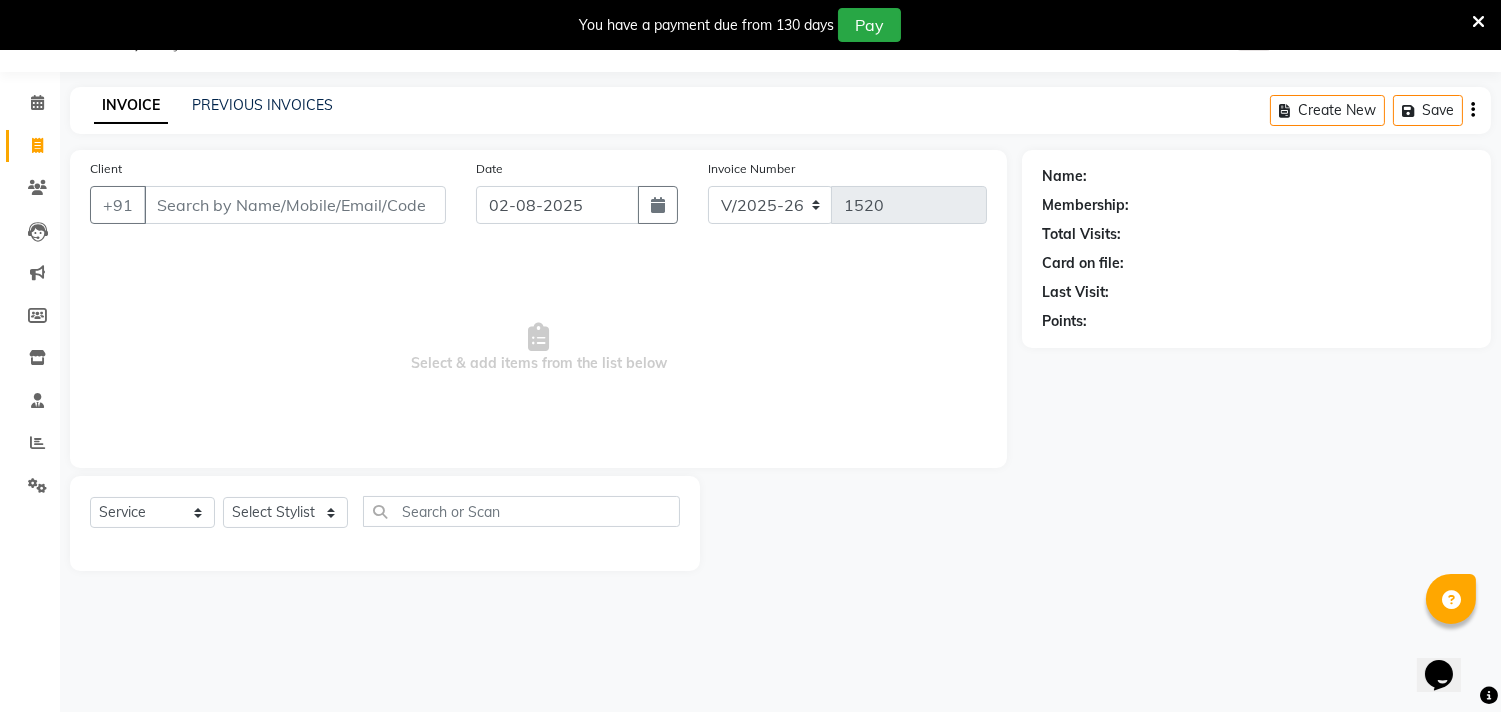 click on "Select & add items from the list below" at bounding box center [538, 348] 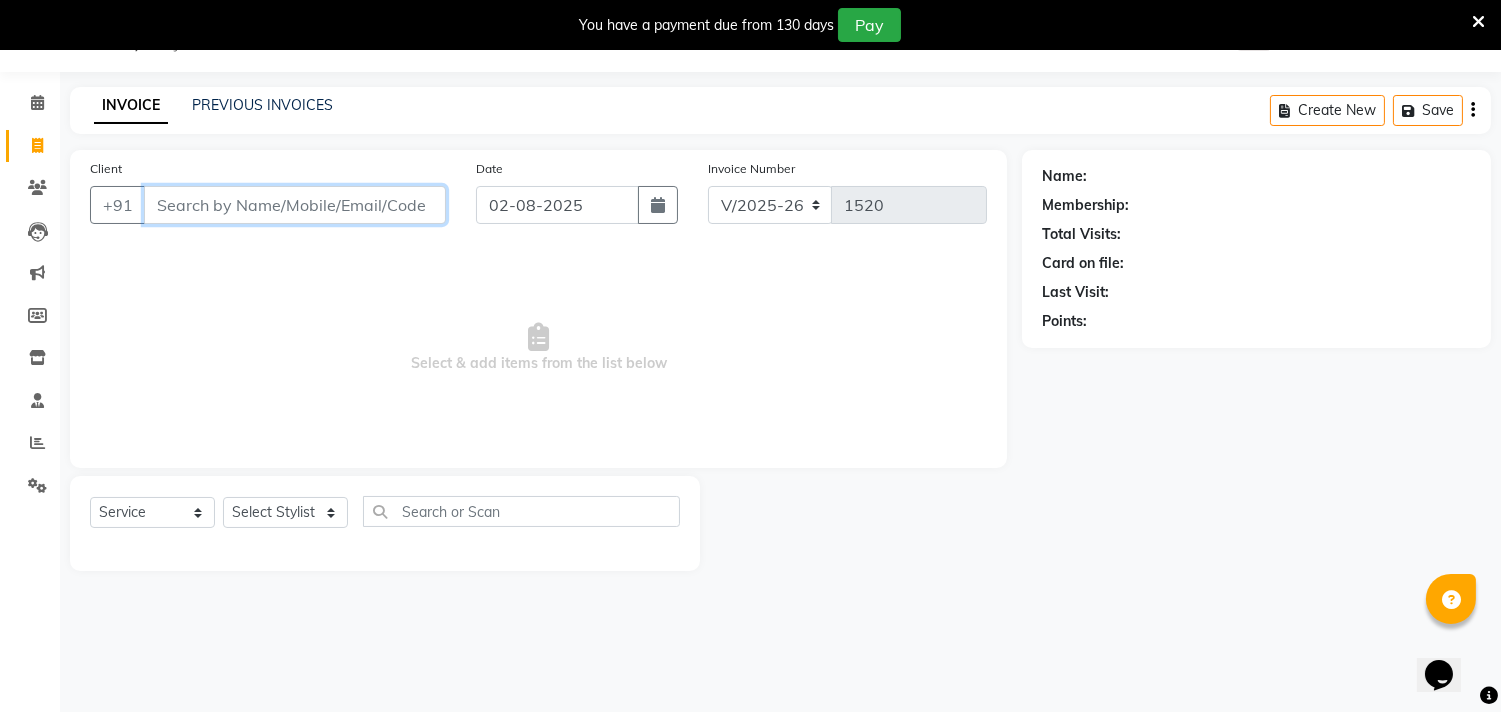 click on "Client" at bounding box center (295, 205) 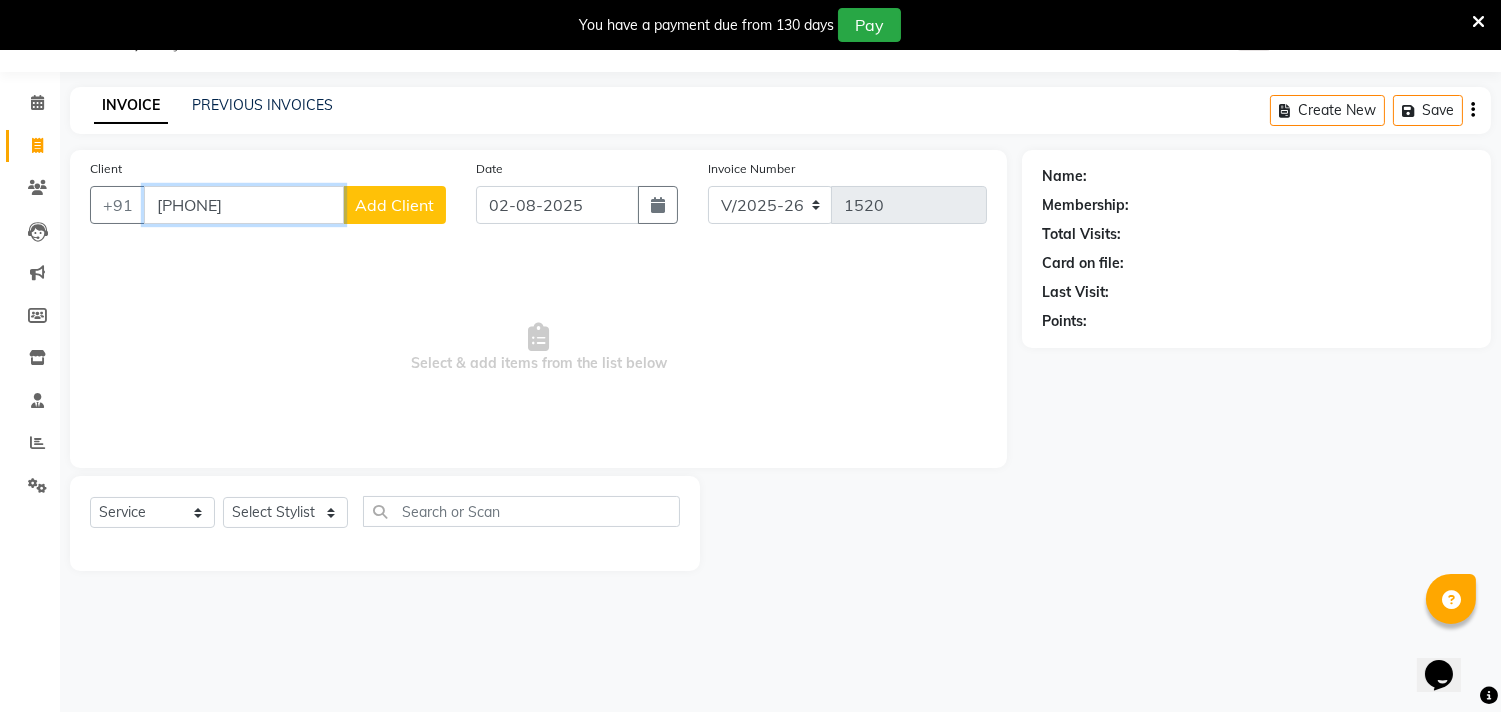 type on "[PHONE]" 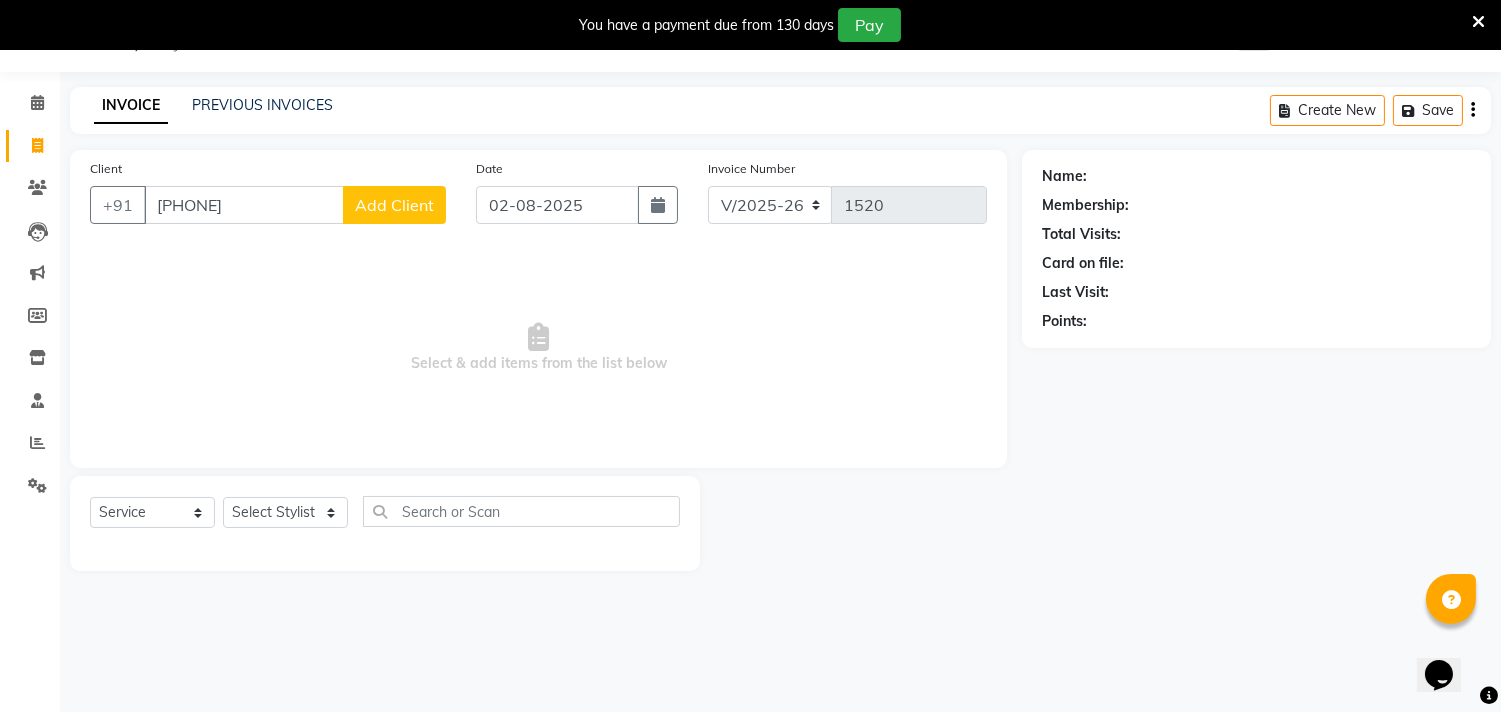 click on "Add Client" 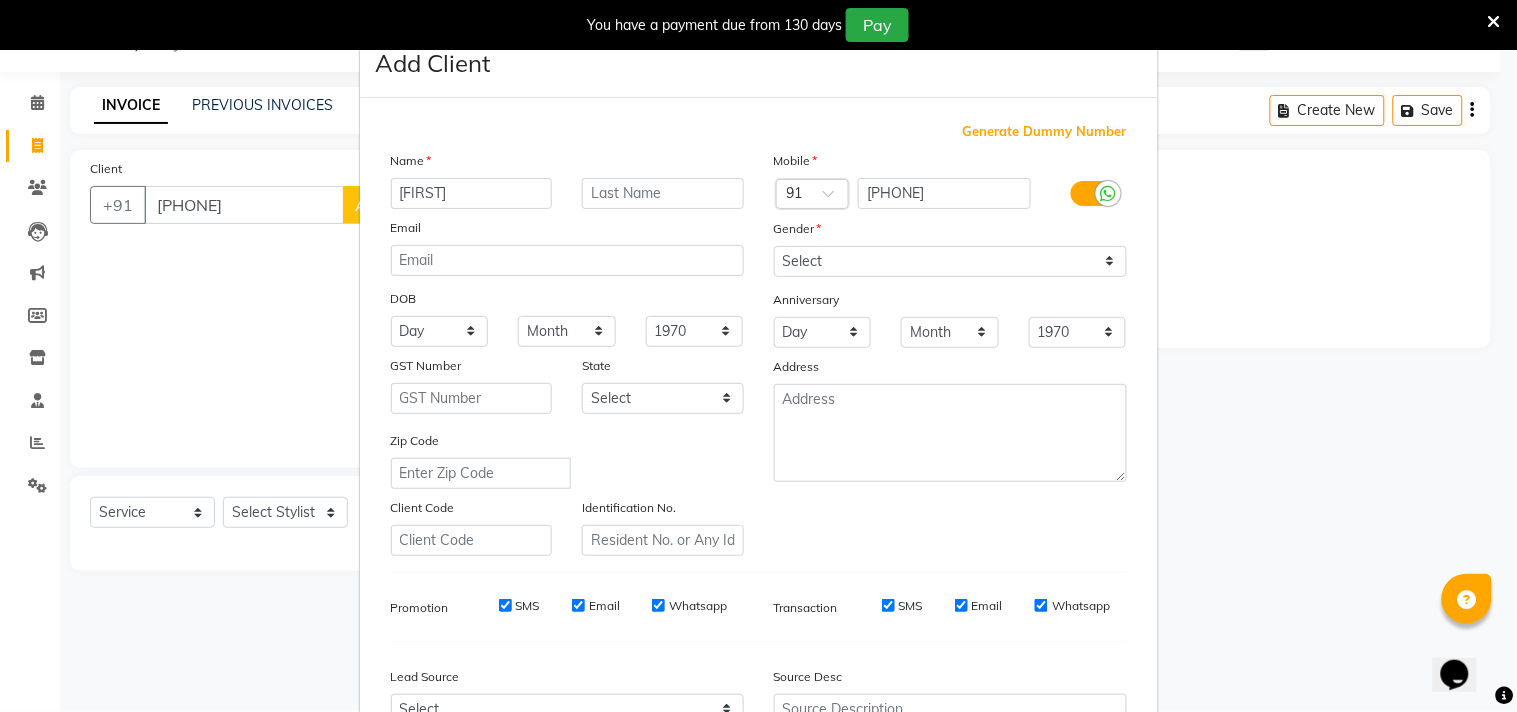 type on "[FIRST]" 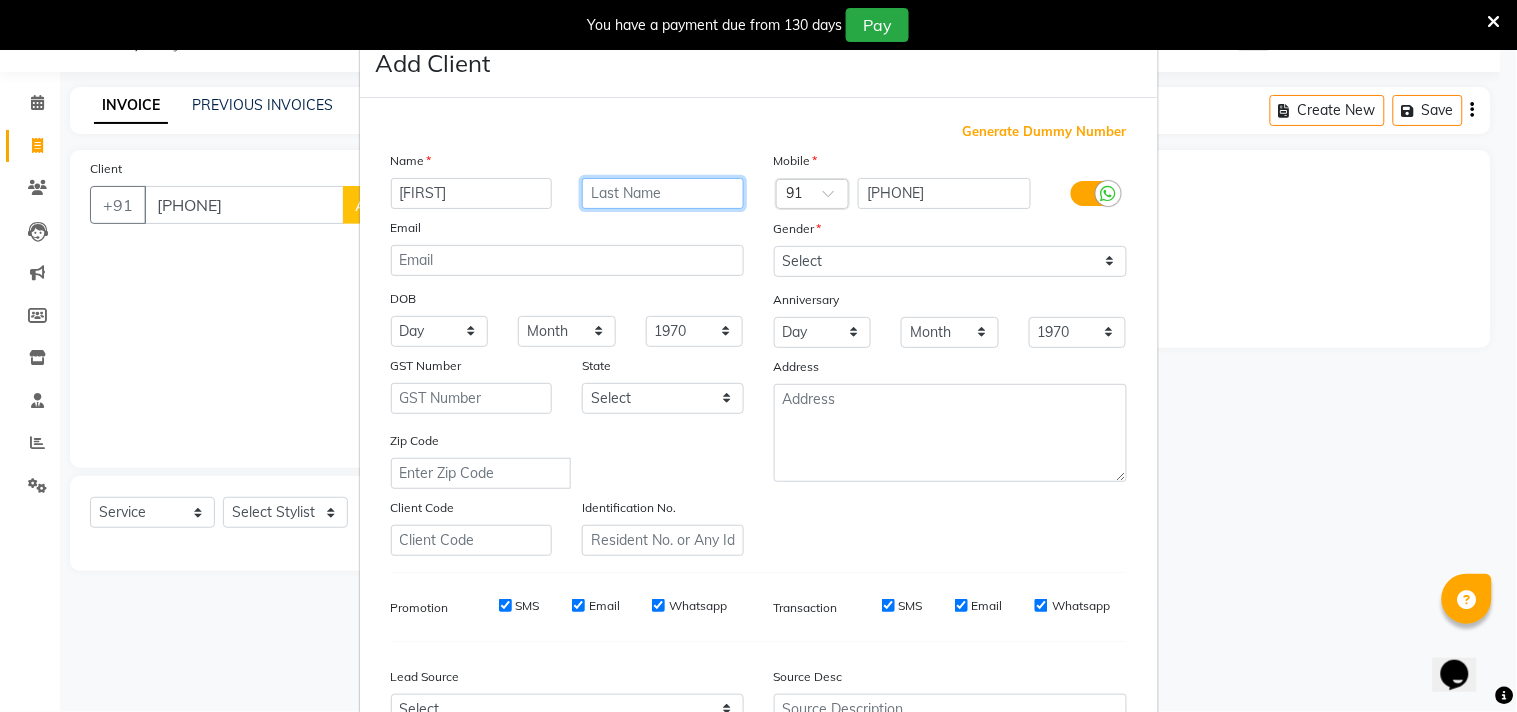 click at bounding box center (663, 193) 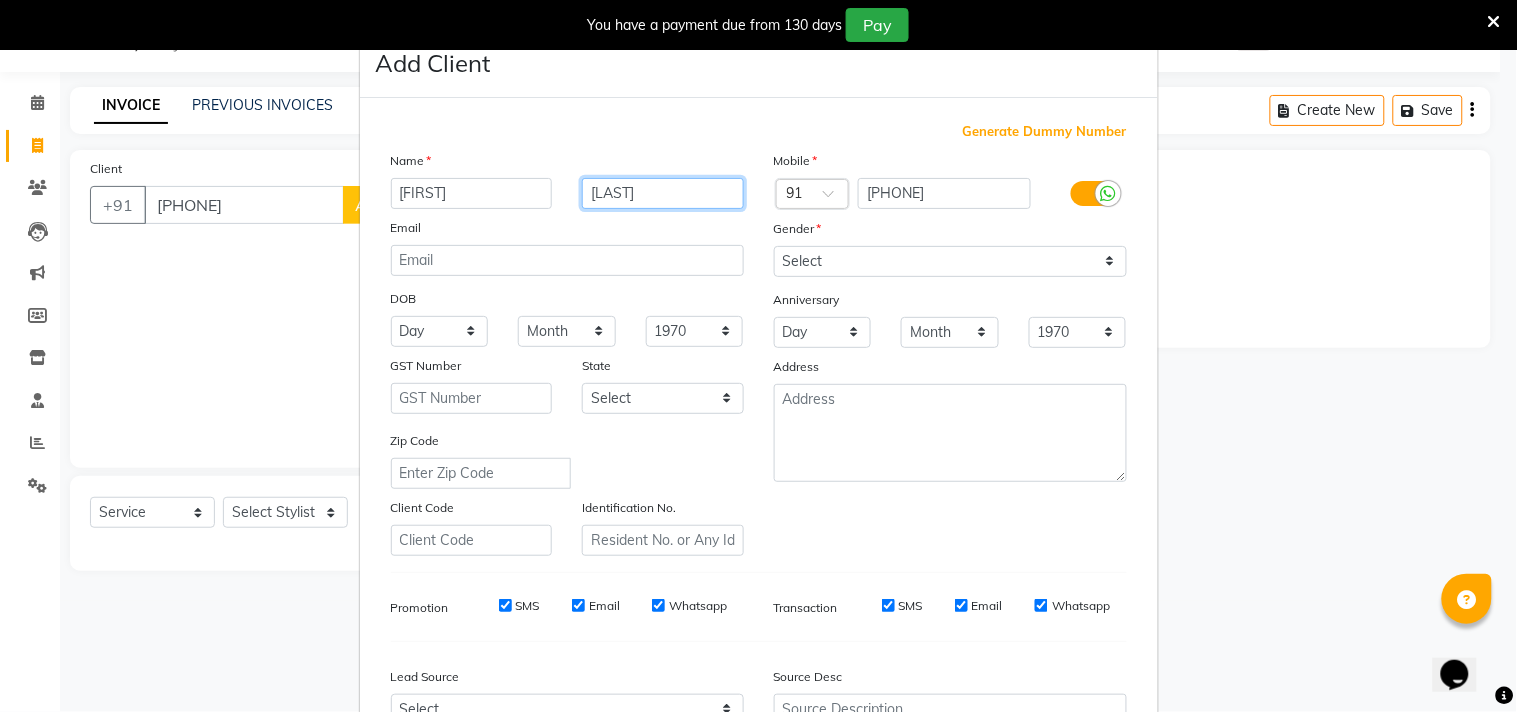 type on "[LAST]" 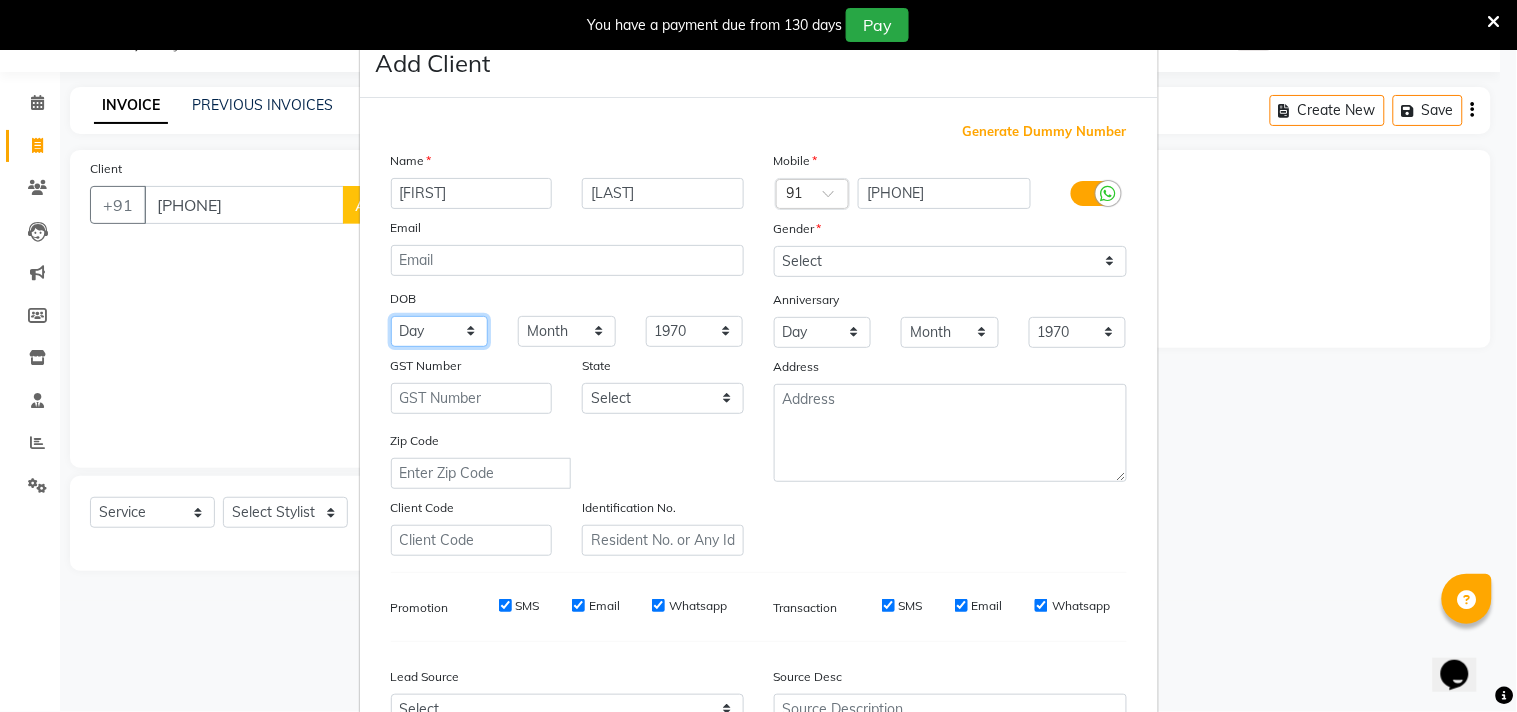 click on "Day 01 02 03 04 05 06 07 08 09 10 11 12 13 14 15 16 17 18 19 20 21 22 23 24 25 26 27 28 29 30 31" at bounding box center [440, 331] 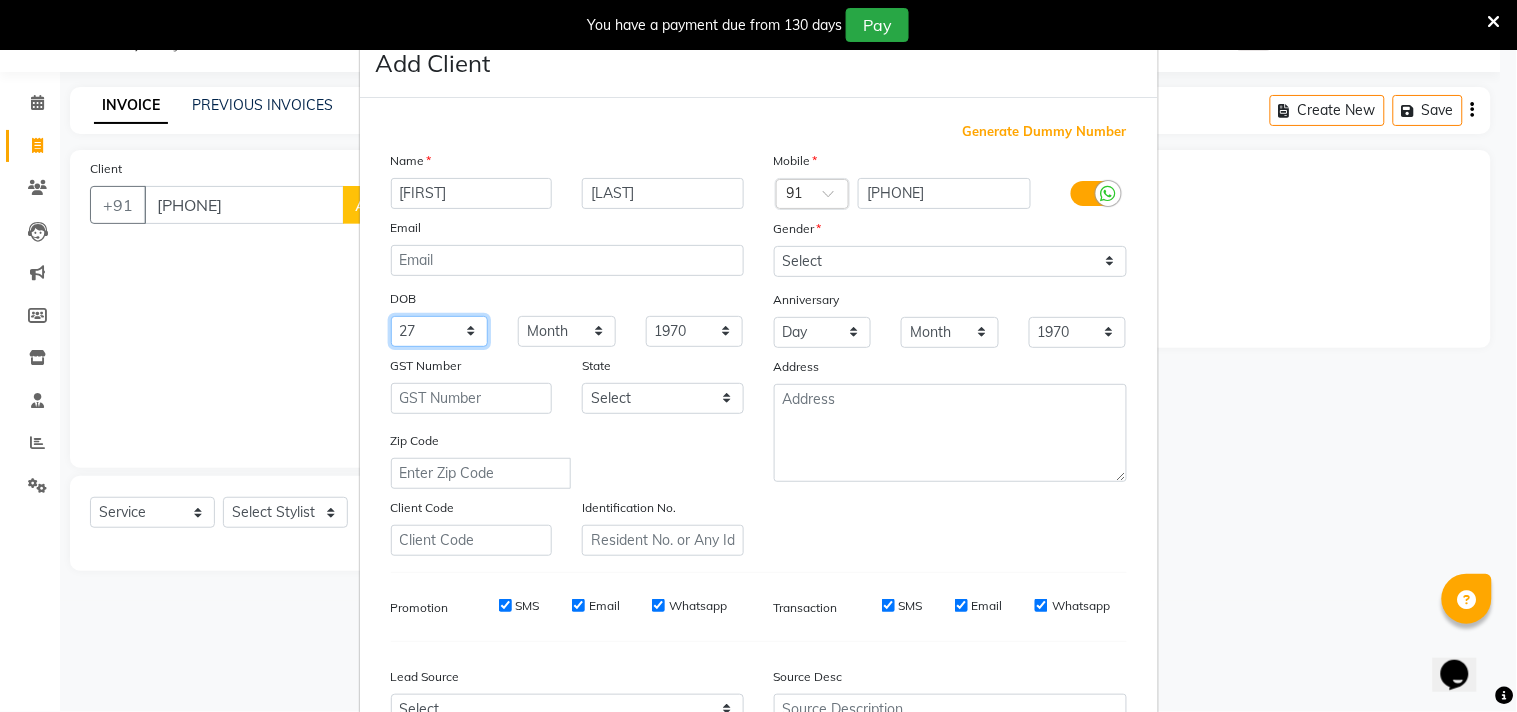 click on "Day 01 02 03 04 05 06 07 08 09 10 11 12 13 14 15 16 17 18 19 20 21 22 23 24 25 26 27 28 29 30 31" at bounding box center [440, 331] 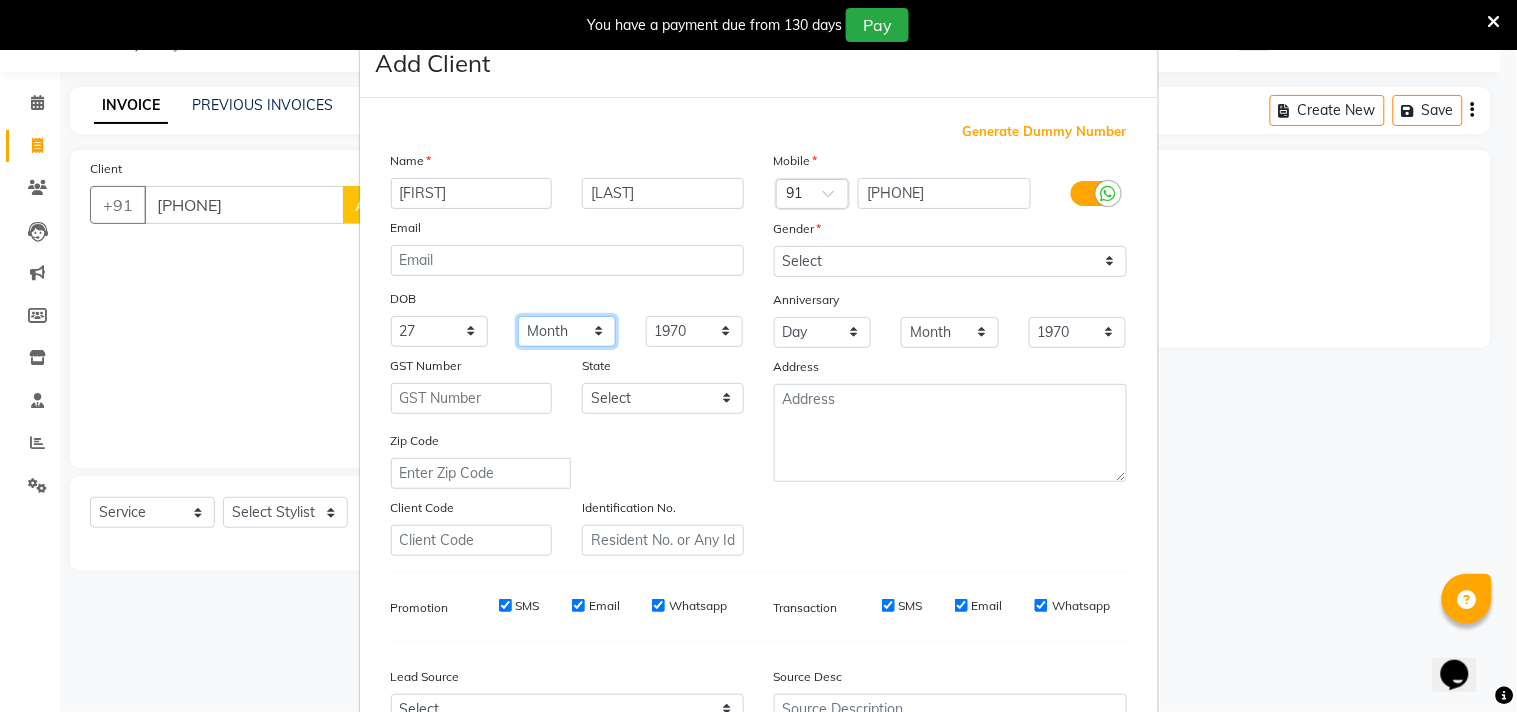 click on "Month January February March April May June July August September October November December" at bounding box center [567, 331] 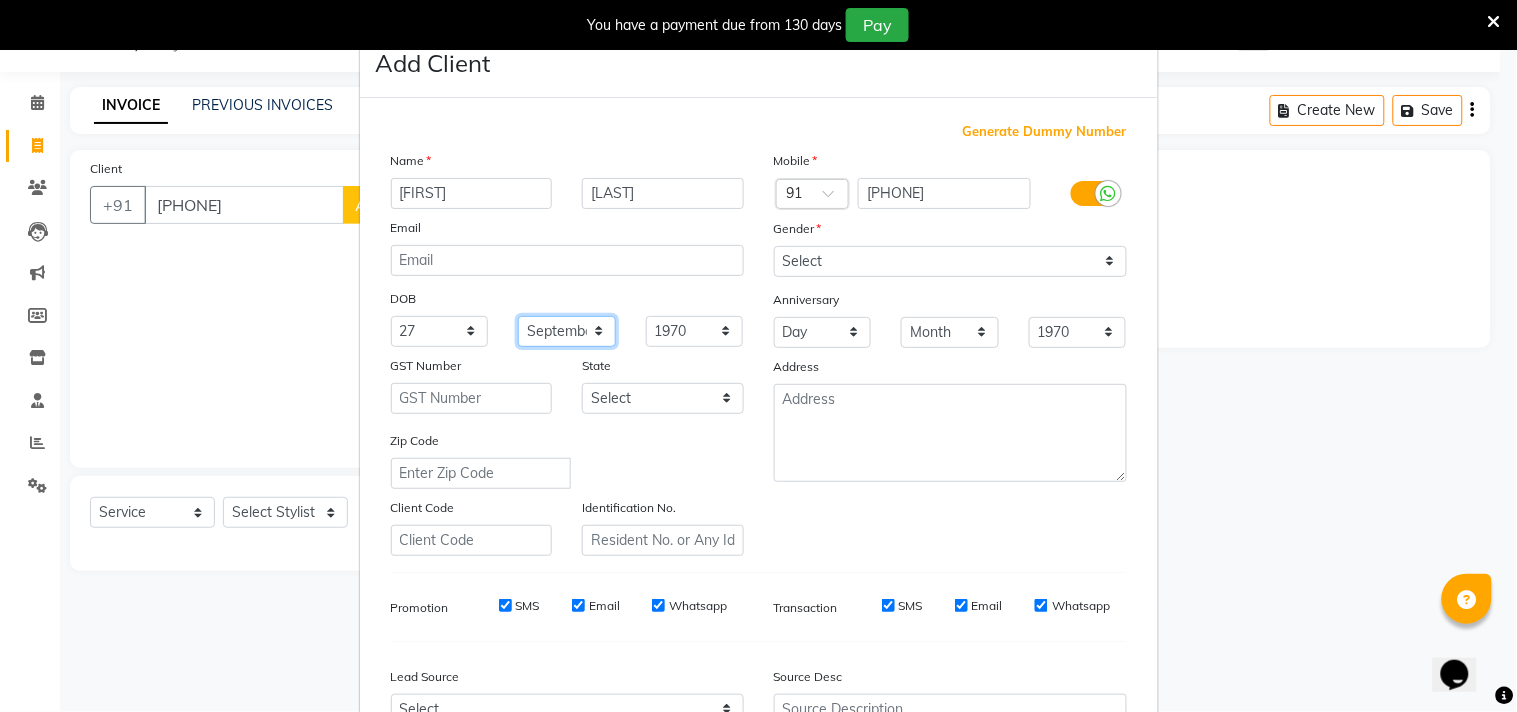 click on "Month January February March April May June July August September October November December" at bounding box center (567, 331) 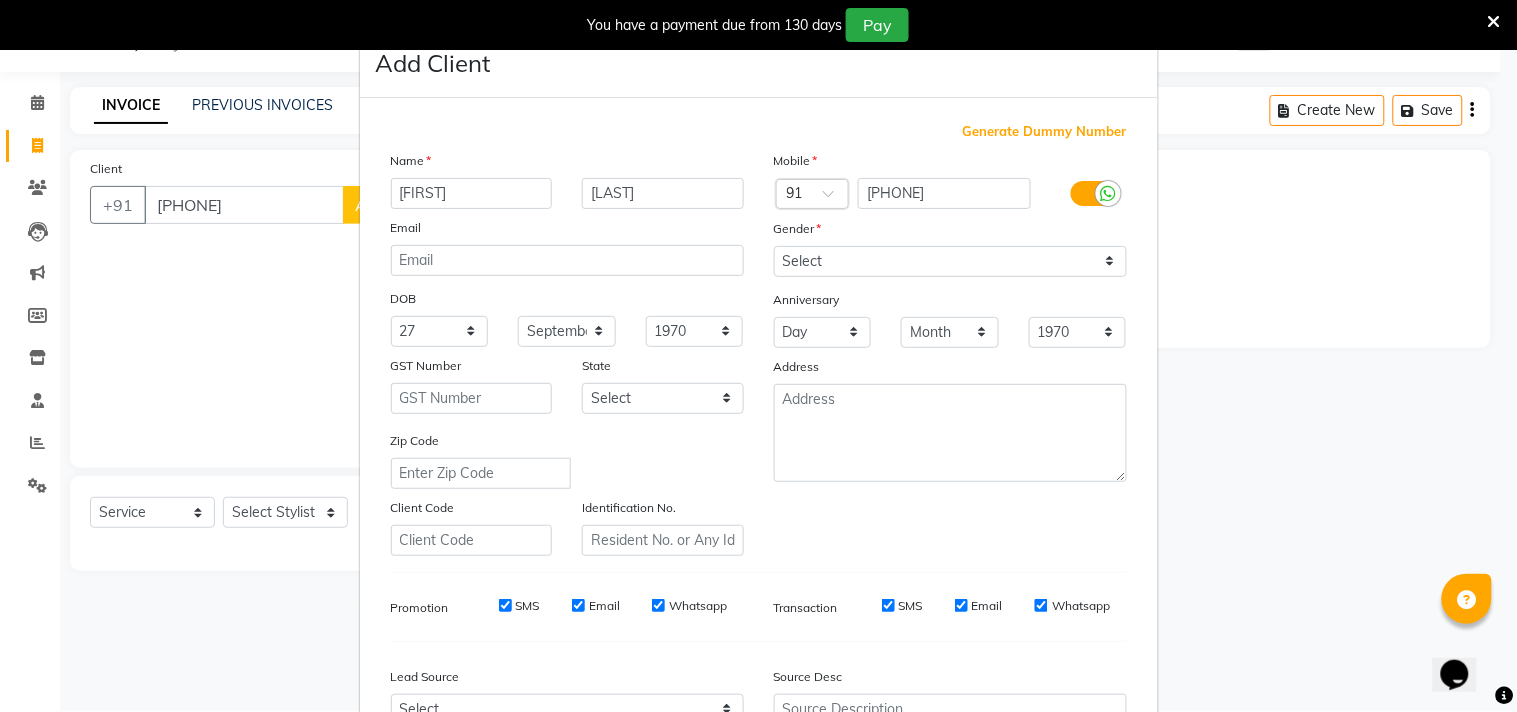 click on "Promotion SMS Email Whatsapp" at bounding box center (567, 607) 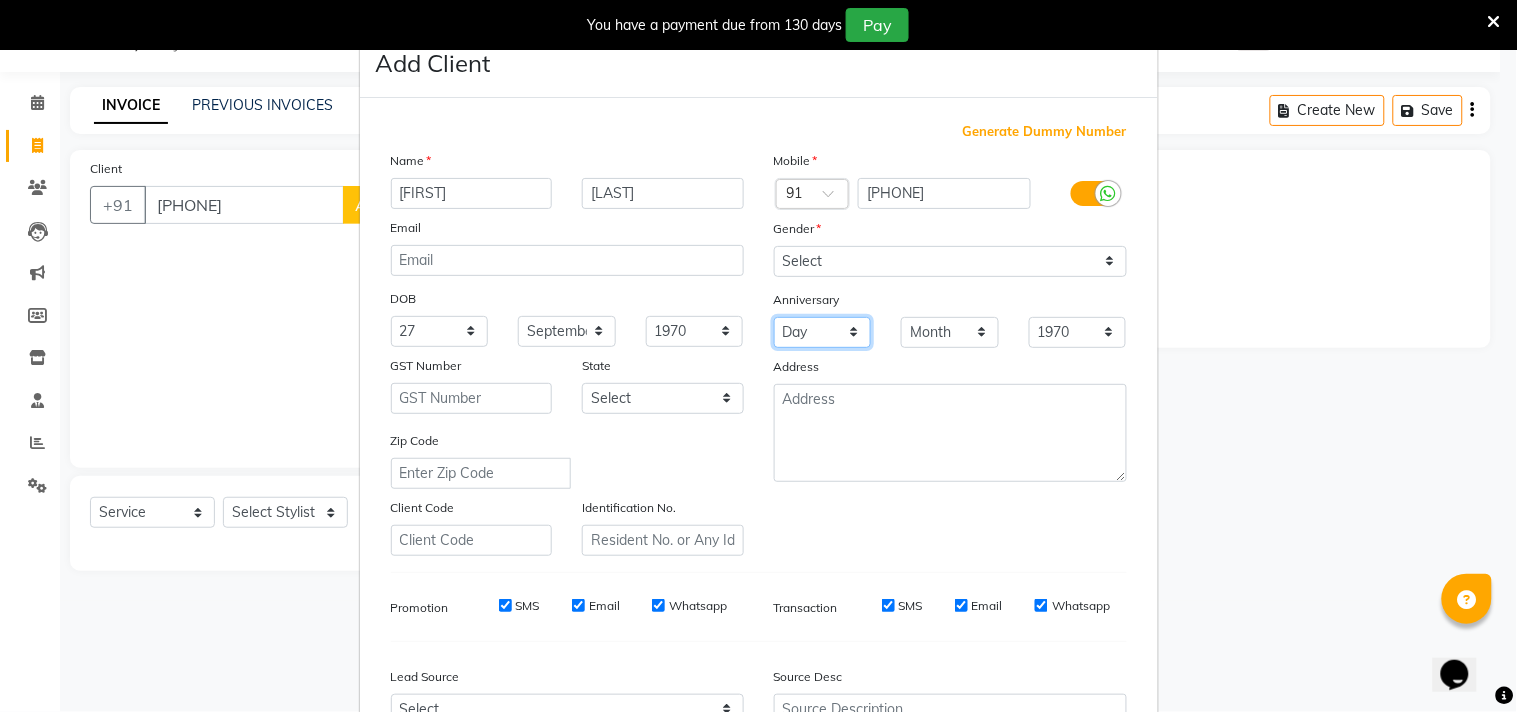 click on "Day 01 02 03 04 05 06 07 08 09 10 11 12 13 14 15 16 17 18 19 20 21 22 23 24 25 26 27 28 29 30 31" at bounding box center (823, 332) 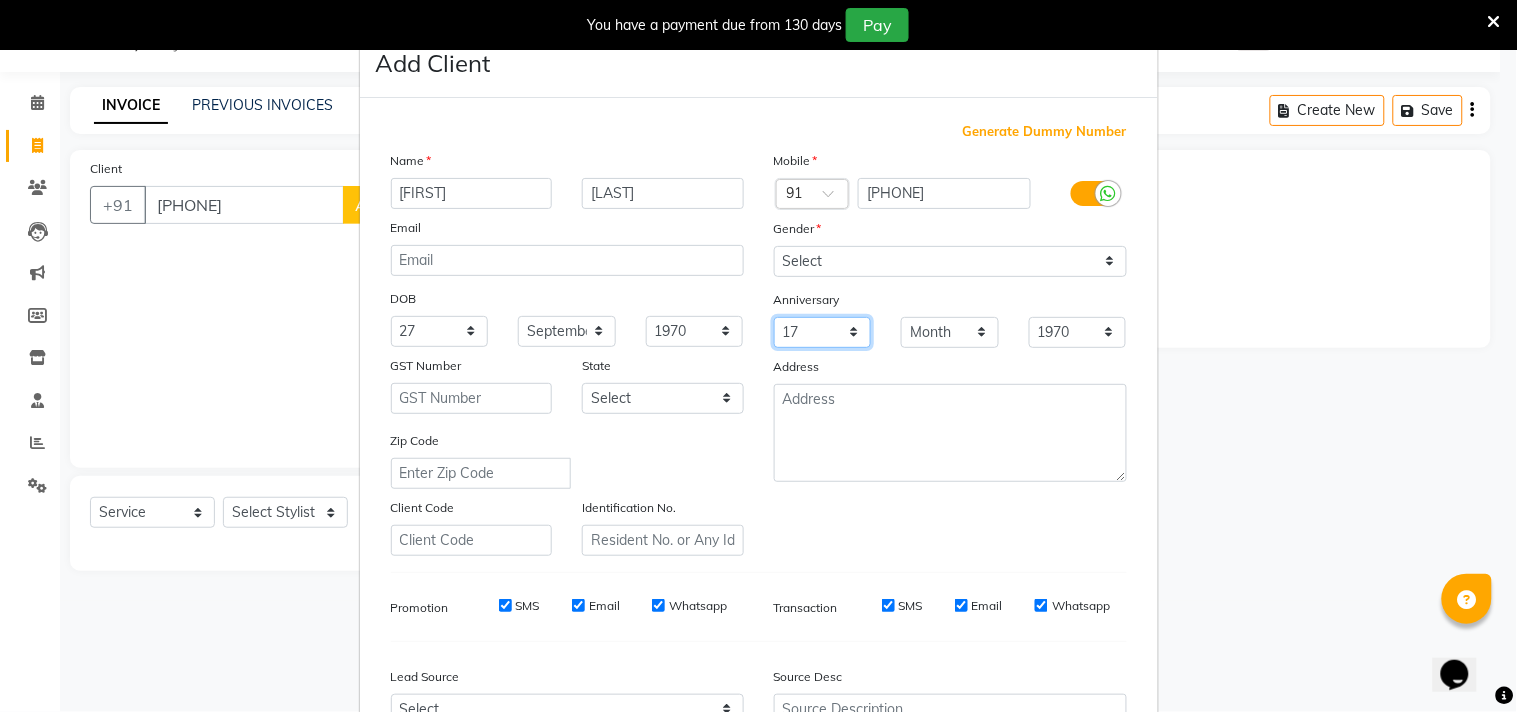 click on "Day 01 02 03 04 05 06 07 08 09 10 11 12 13 14 15 16 17 18 19 20 21 22 23 24 25 26 27 28 29 30 31" at bounding box center [823, 332] 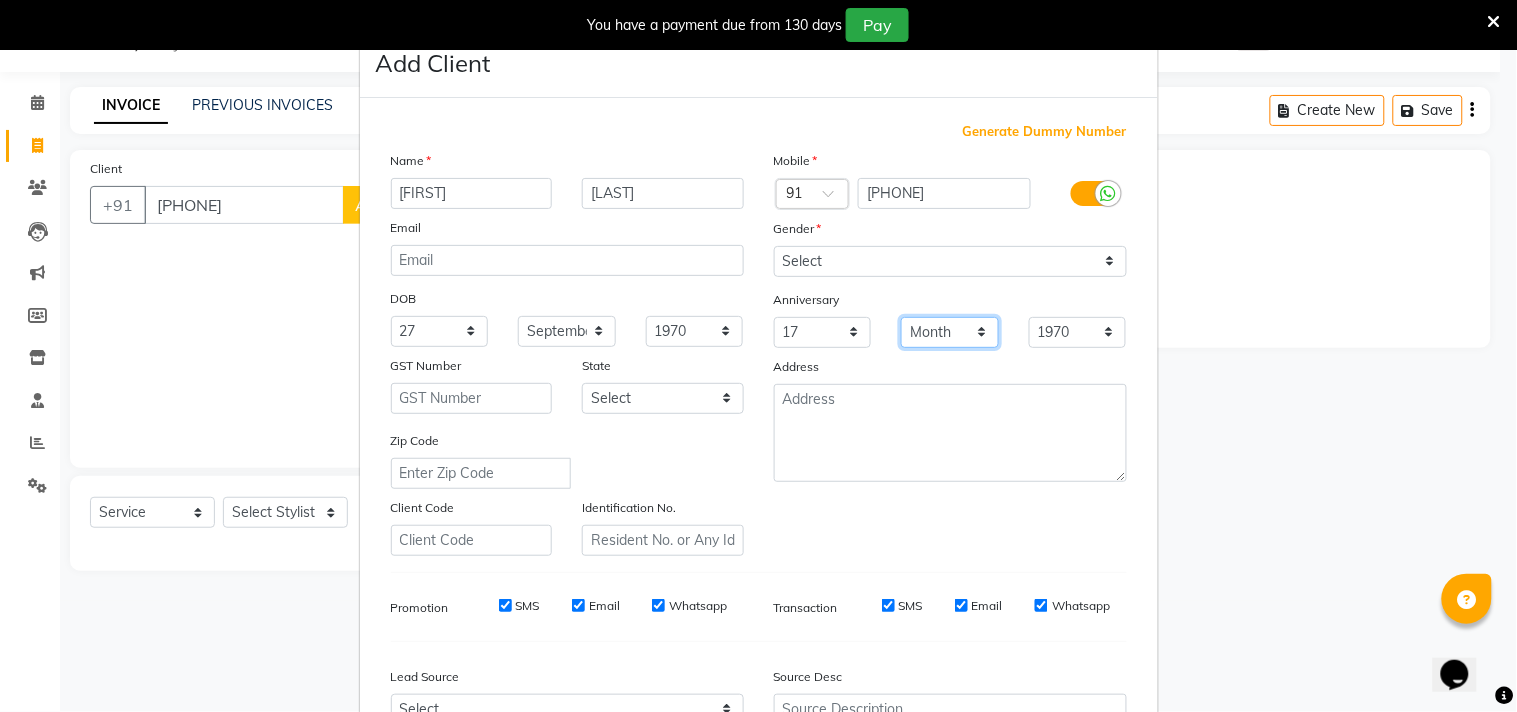 click on "Month January February March April May June July August September October November December" at bounding box center [950, 332] 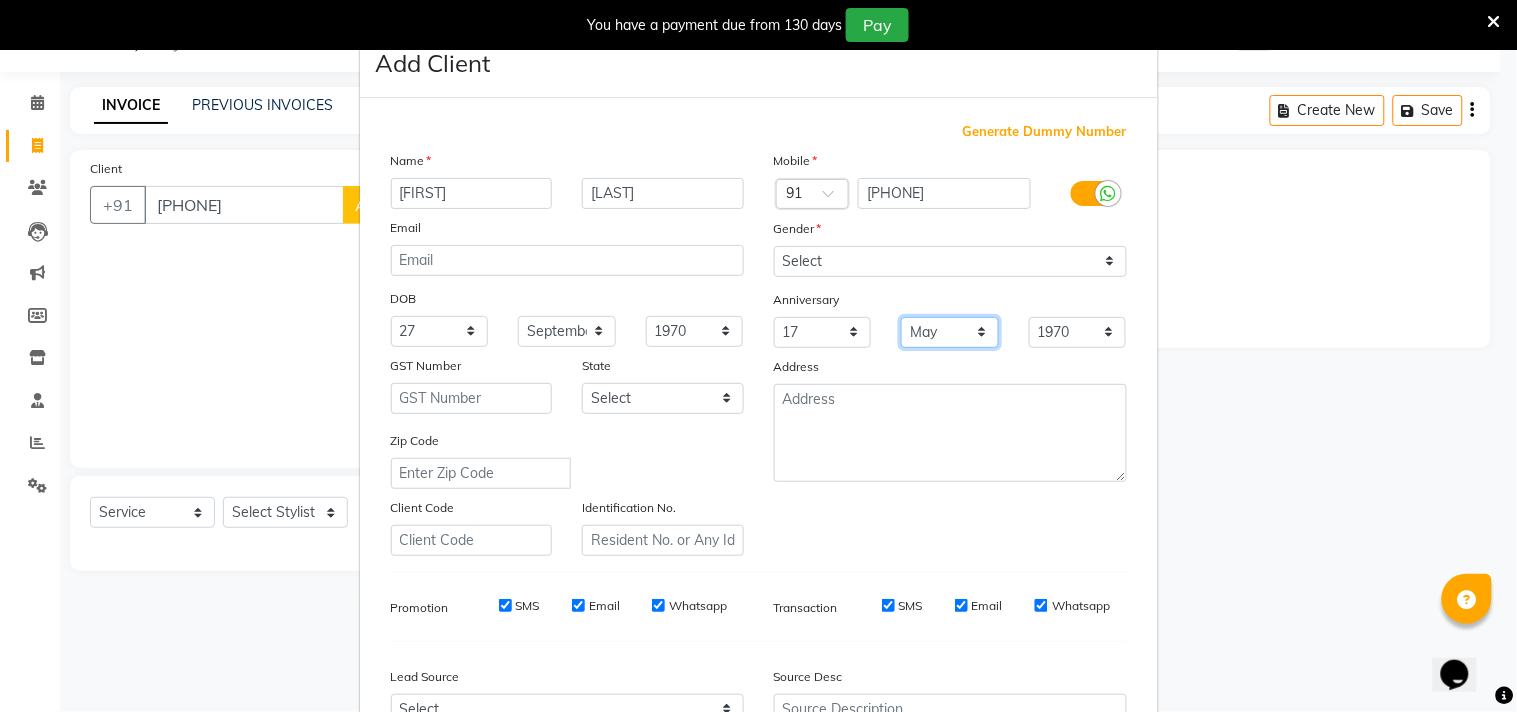 click on "Month January February March April May June July August September October November December" at bounding box center [950, 332] 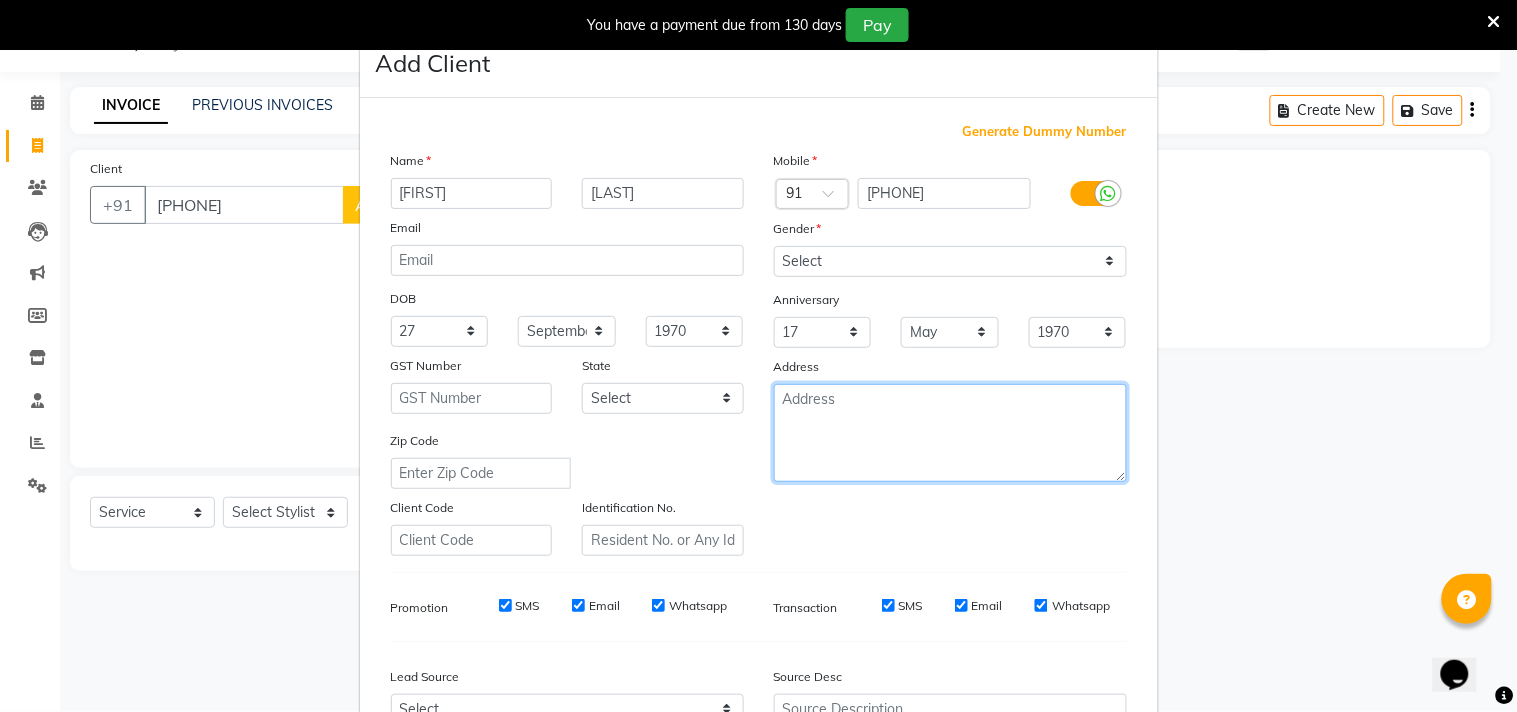 click at bounding box center [950, 433] 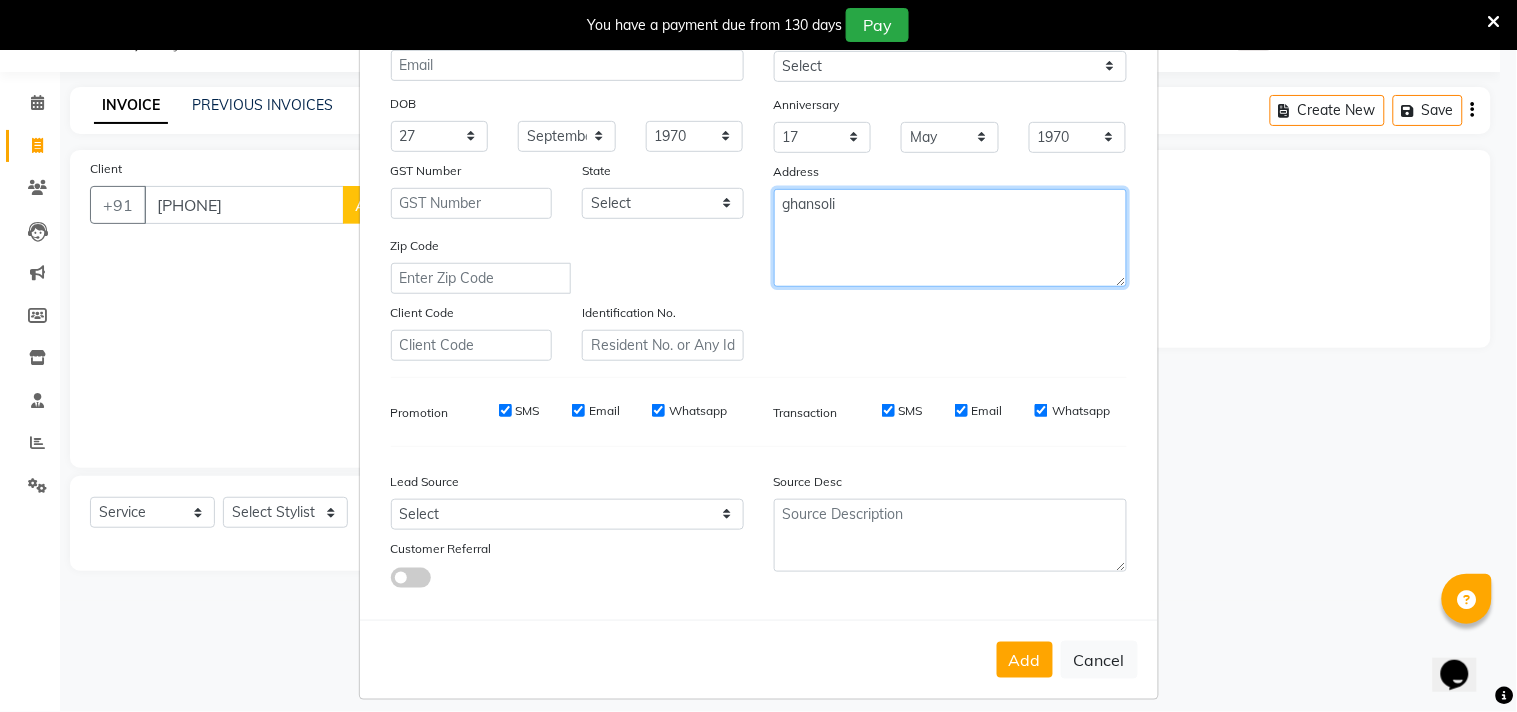 scroll, scrollTop: 212, scrollLeft: 0, axis: vertical 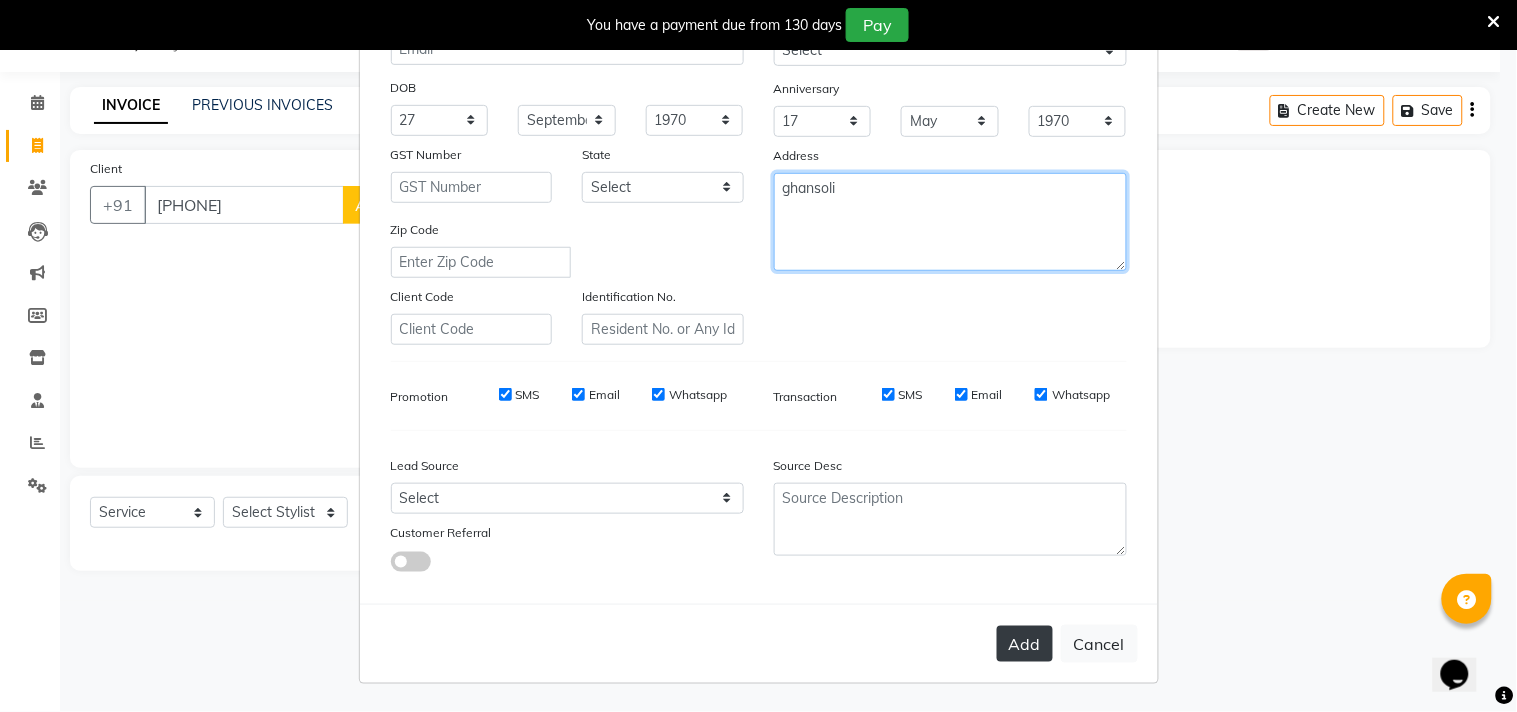 type on "ghansoli" 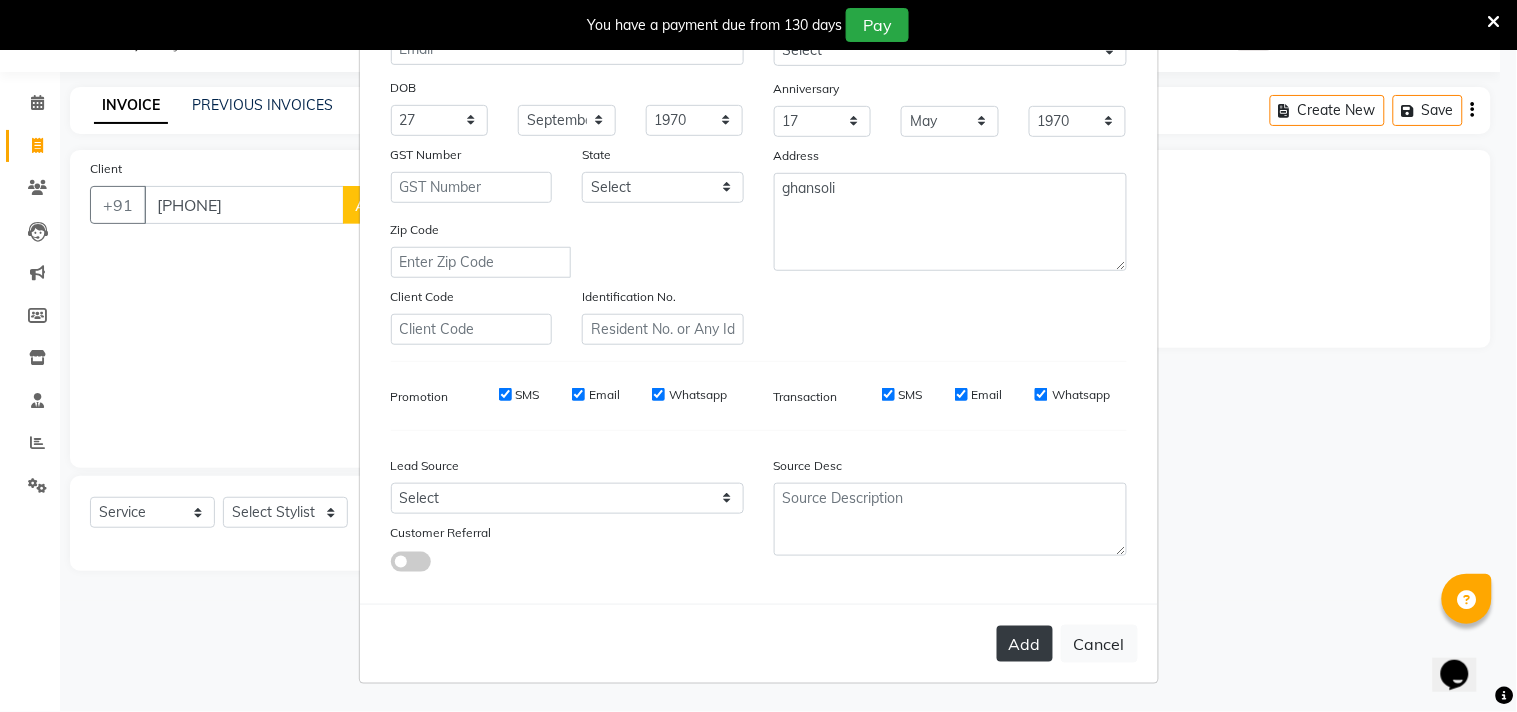 click on "Add" at bounding box center [1025, 644] 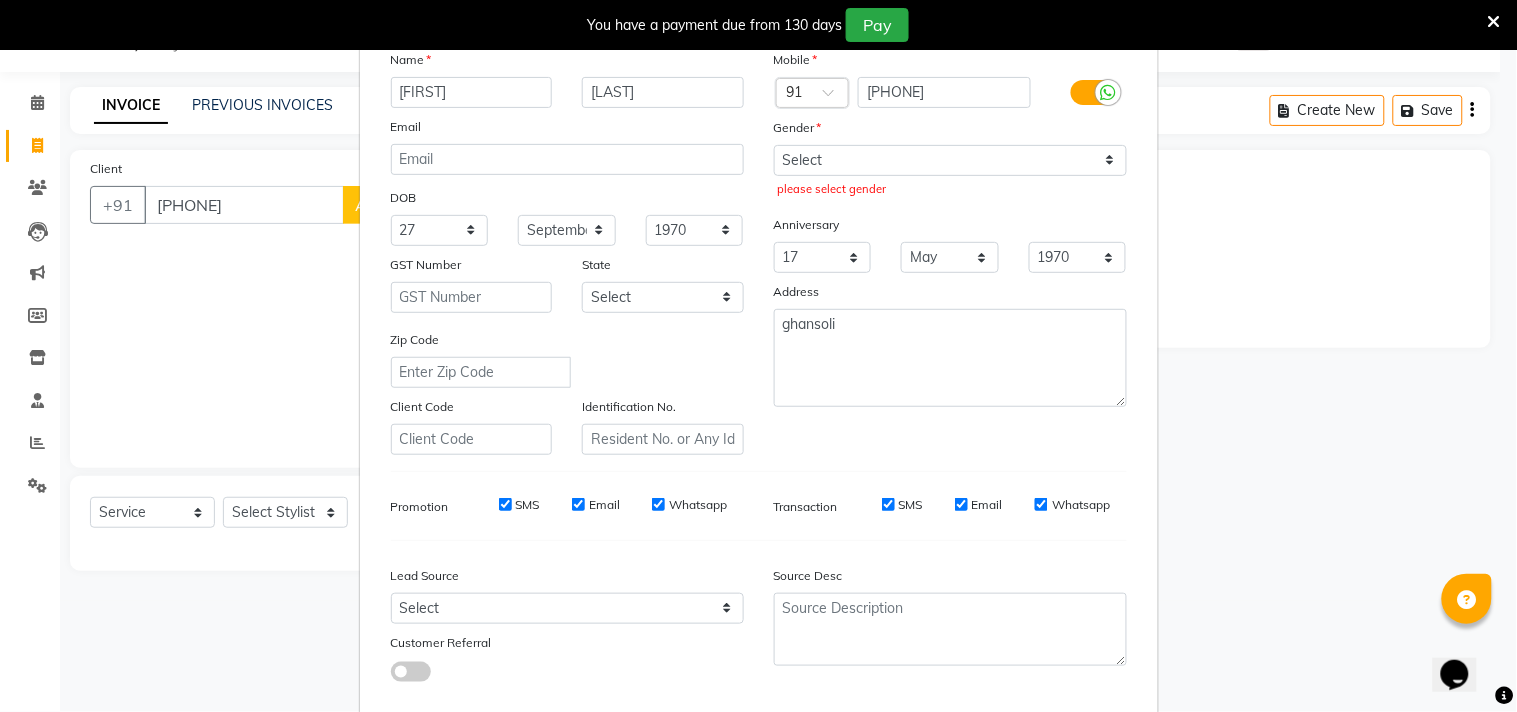 scroll, scrollTop: 0, scrollLeft: 0, axis: both 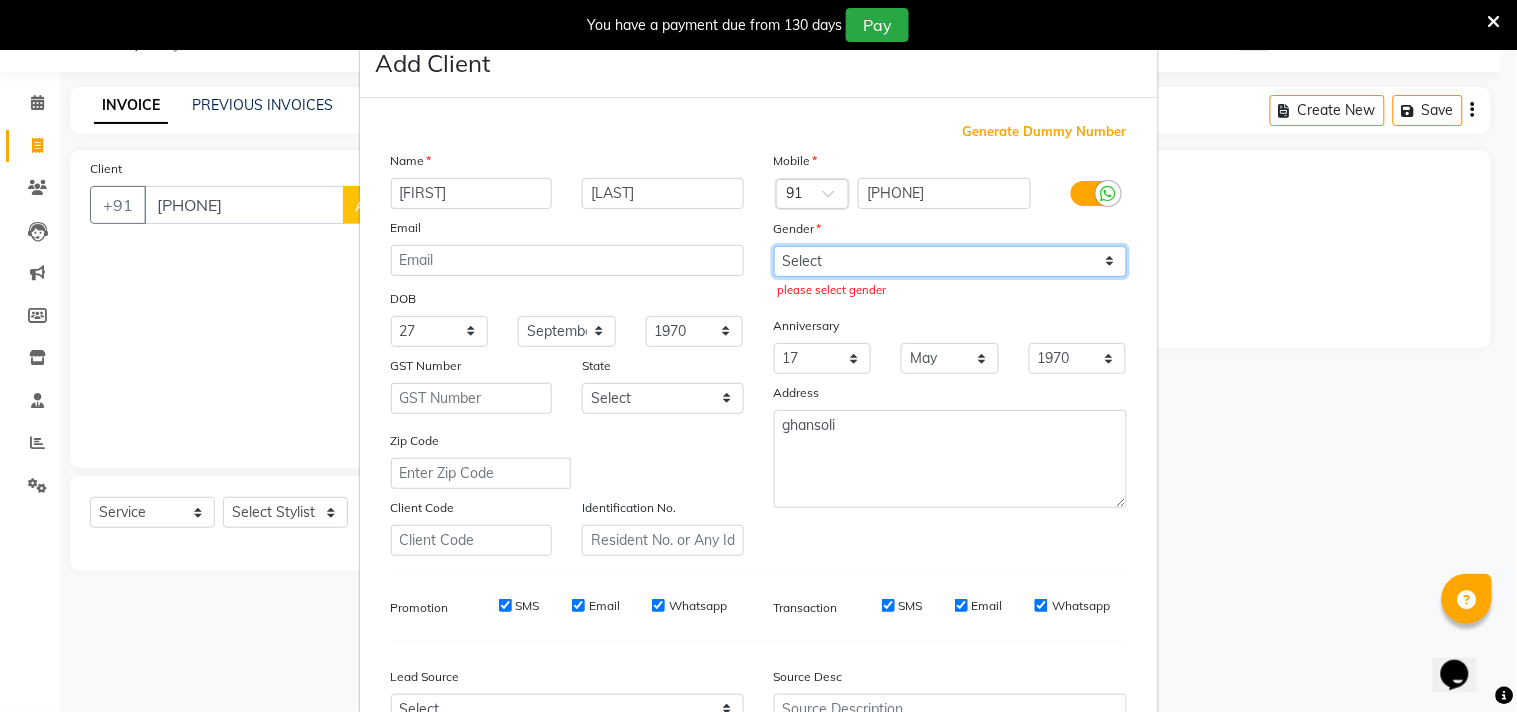 click on "Select Male Female Other Prefer Not To Say" at bounding box center (950, 261) 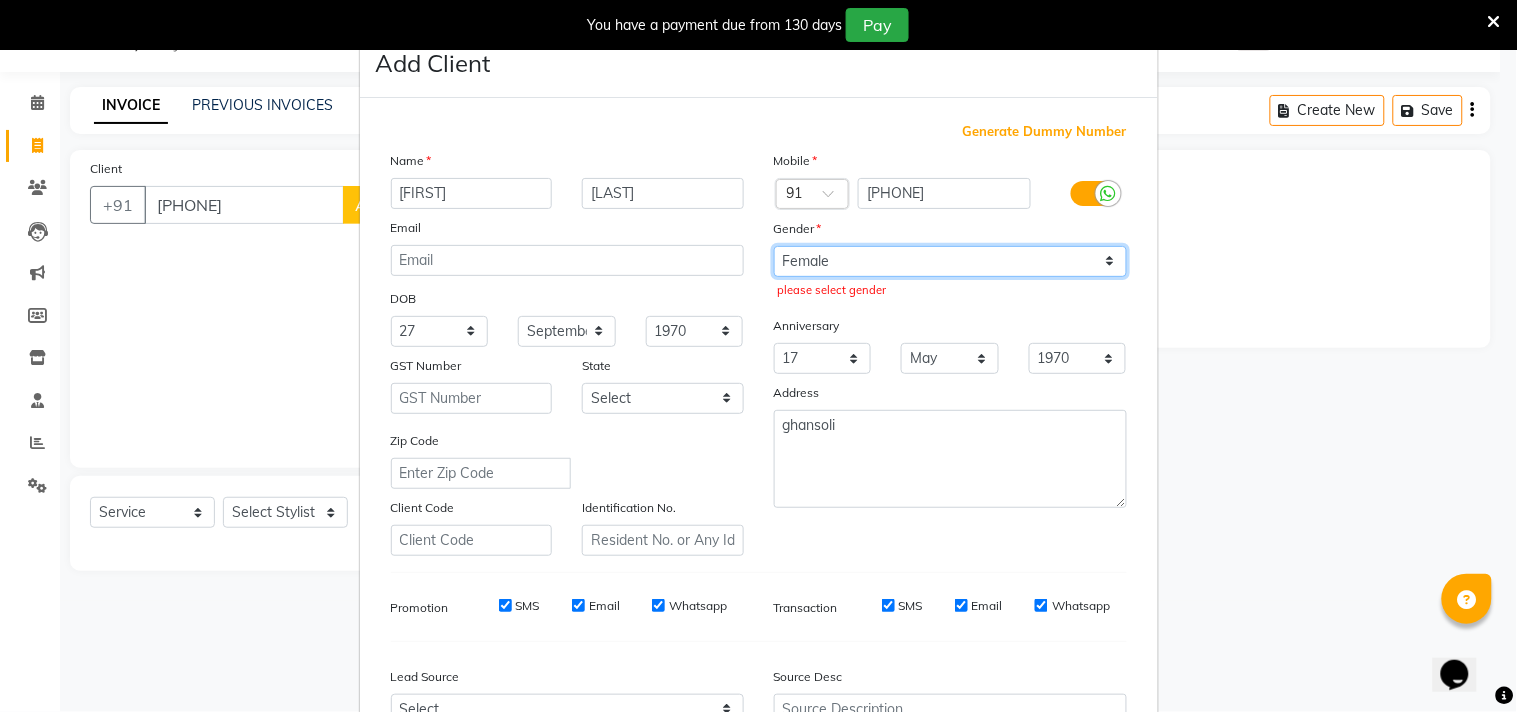click on "Select Male Female Other Prefer Not To Say" at bounding box center [950, 261] 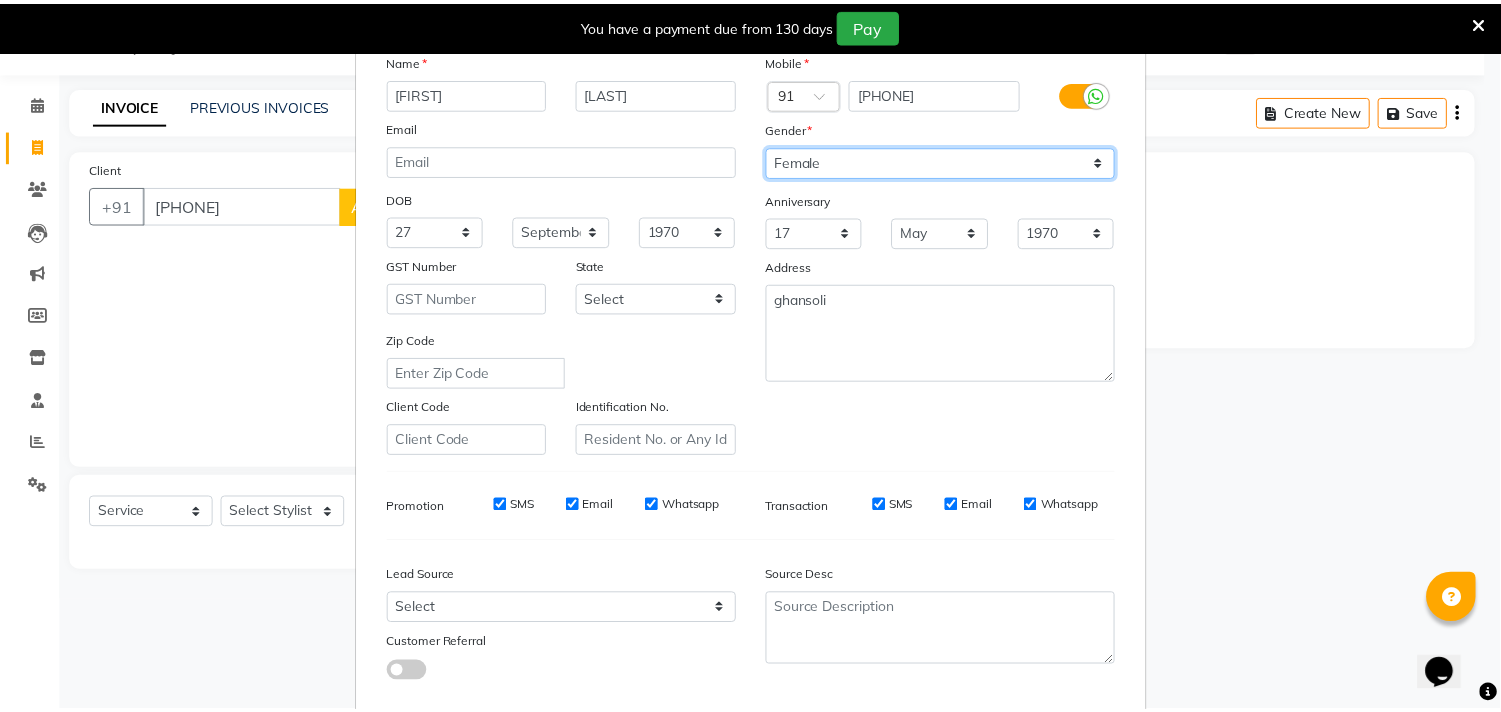 scroll, scrollTop: 212, scrollLeft: 0, axis: vertical 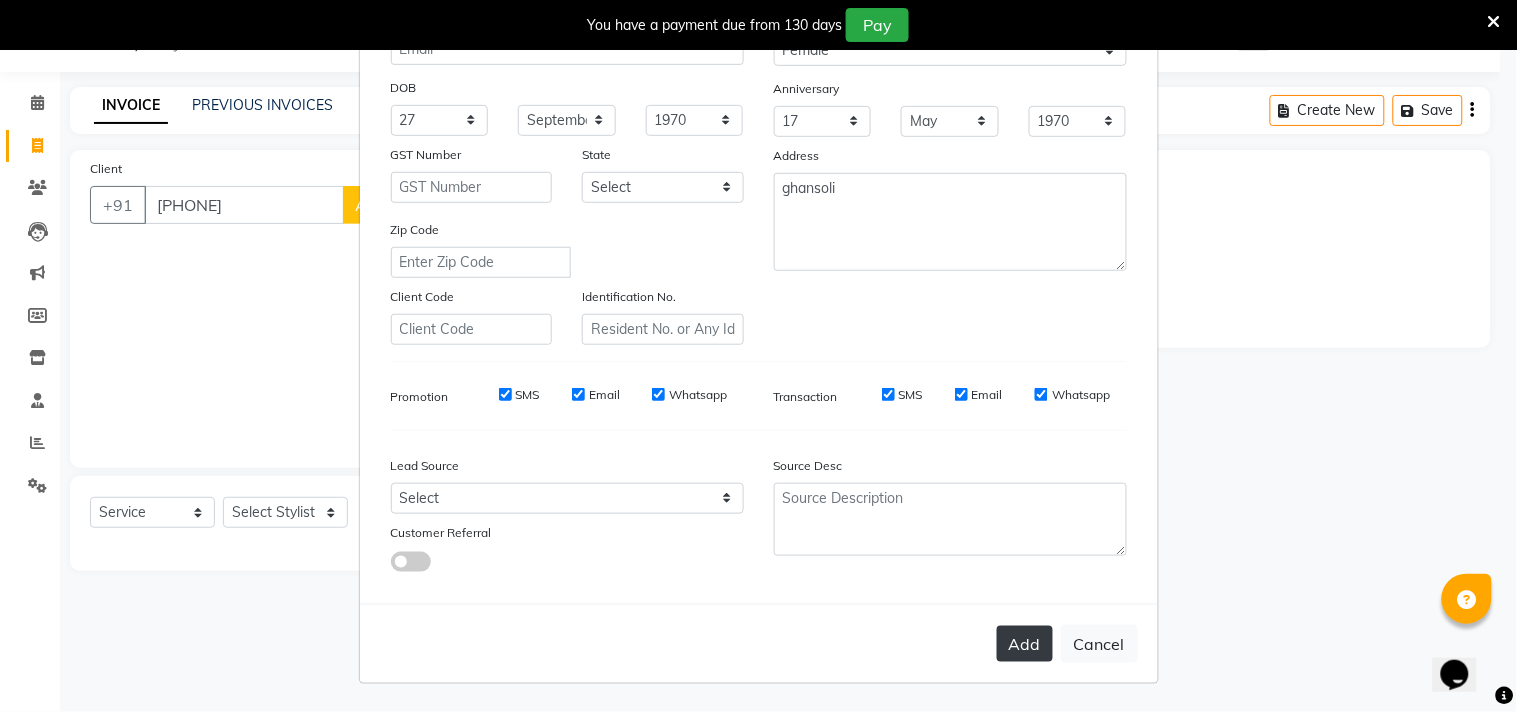 click on "Add" at bounding box center (1025, 644) 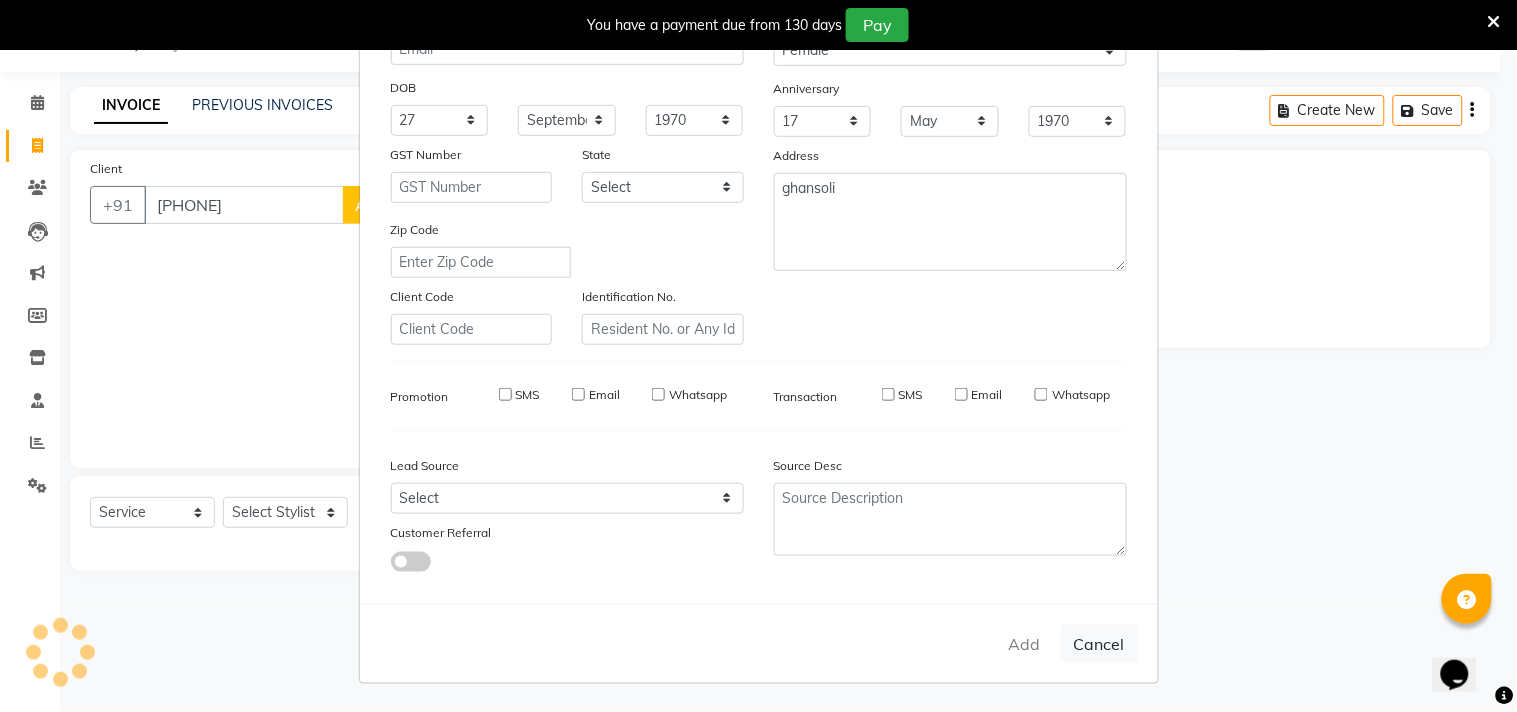 type 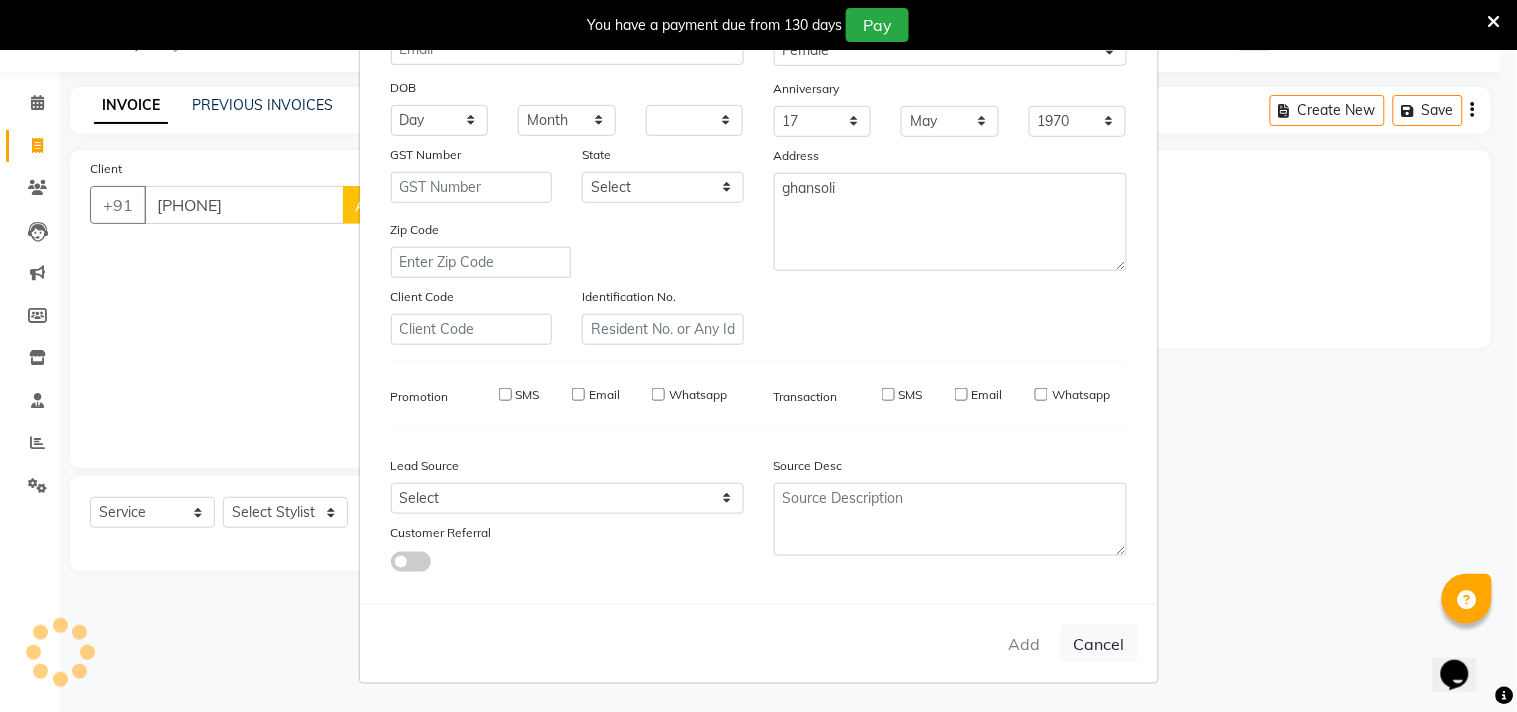 select 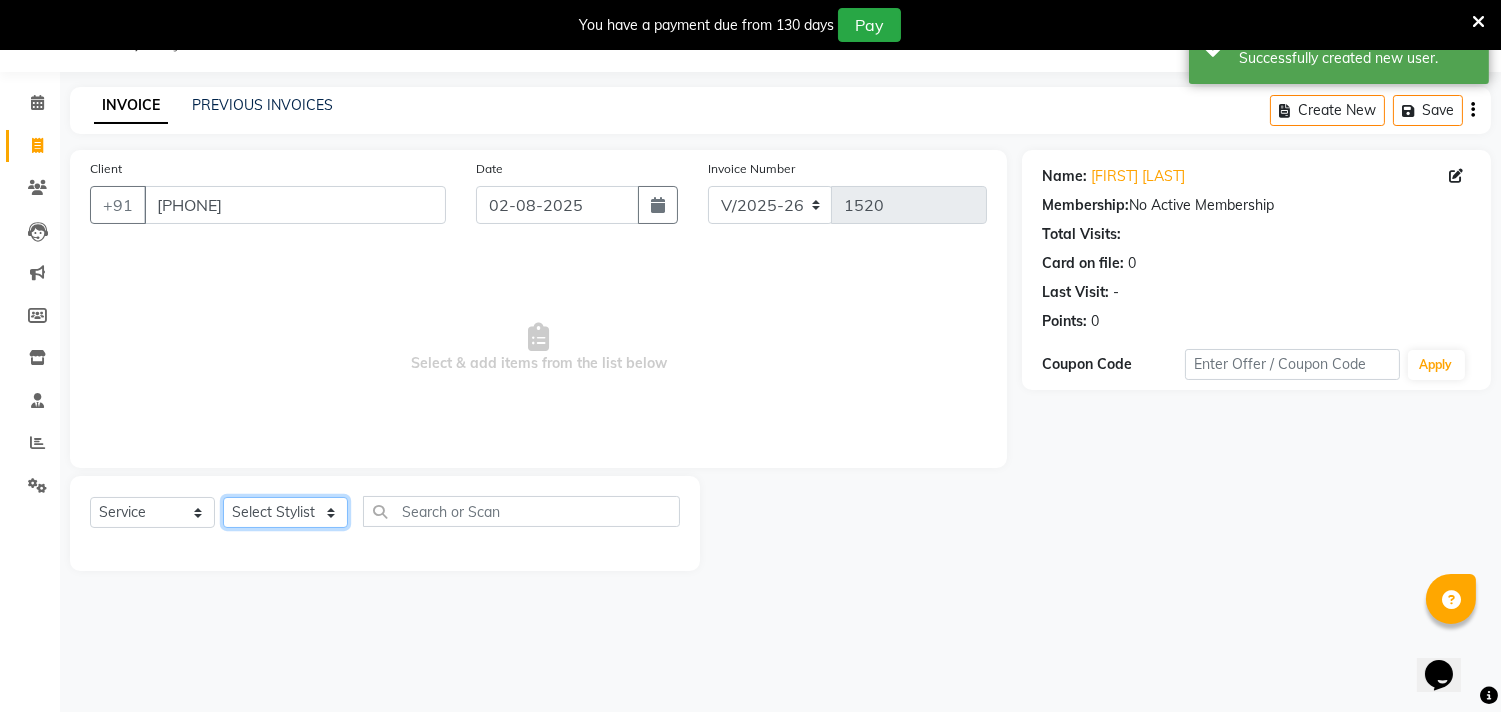 click on "Select Stylist Gita mala Sanjivani Vaishali Mam" 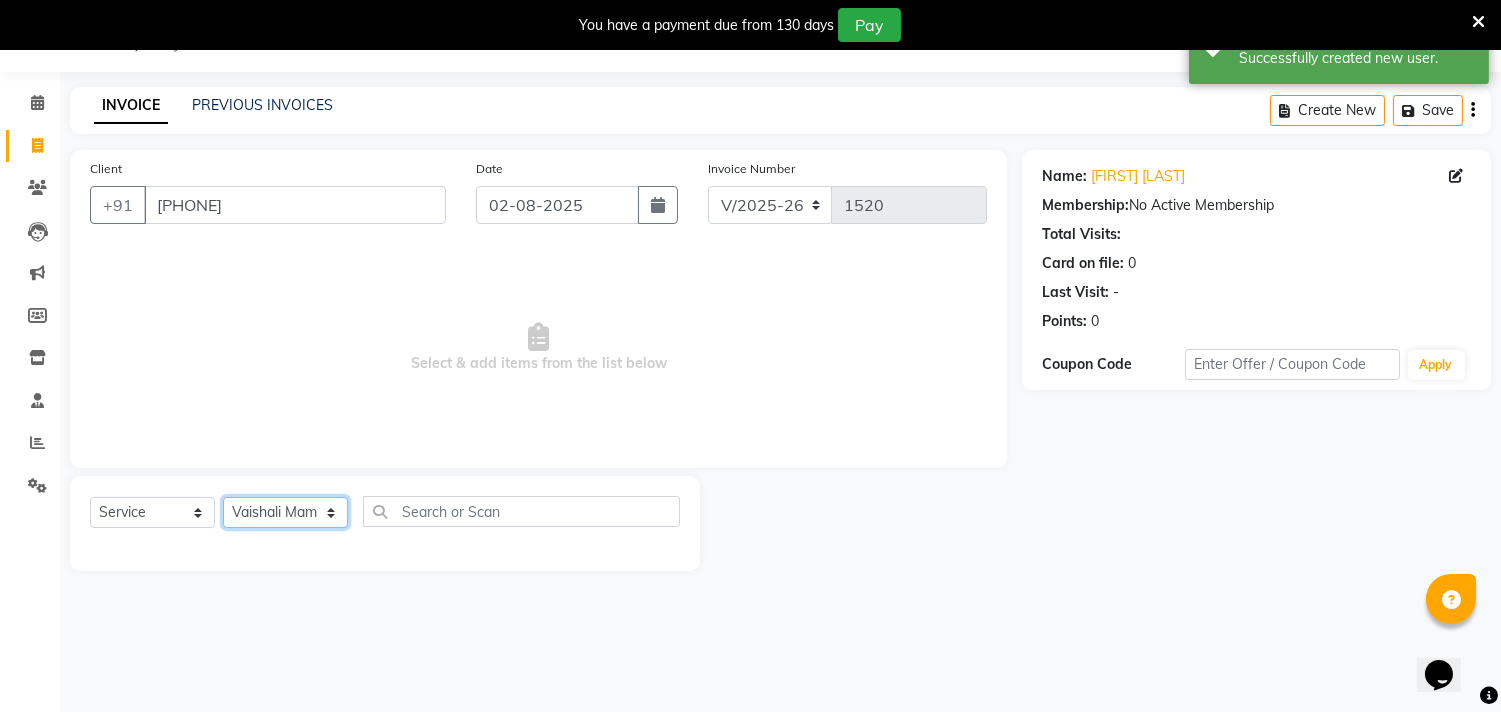 click on "Select Stylist Gita mala Sanjivani Vaishali Mam" 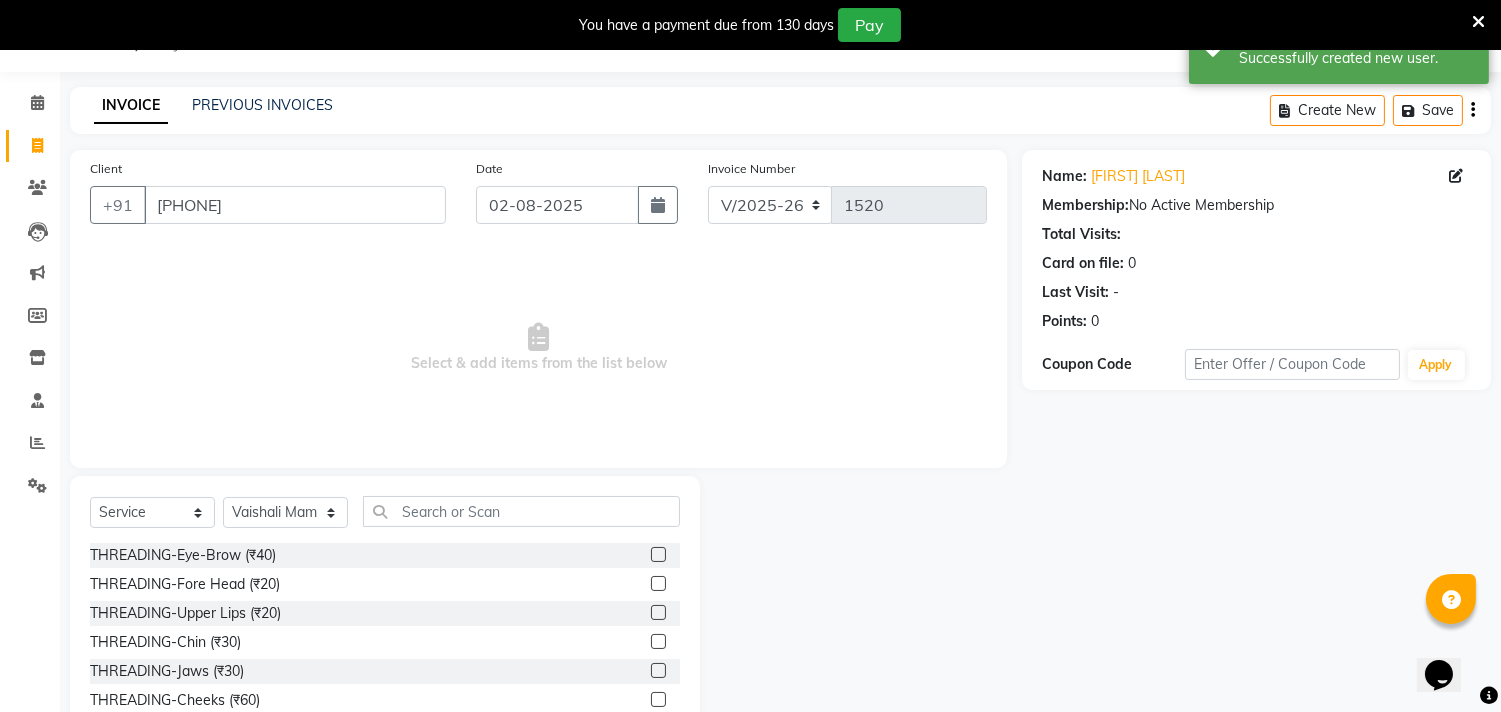 click on "THREADING-Chin (₹30)" 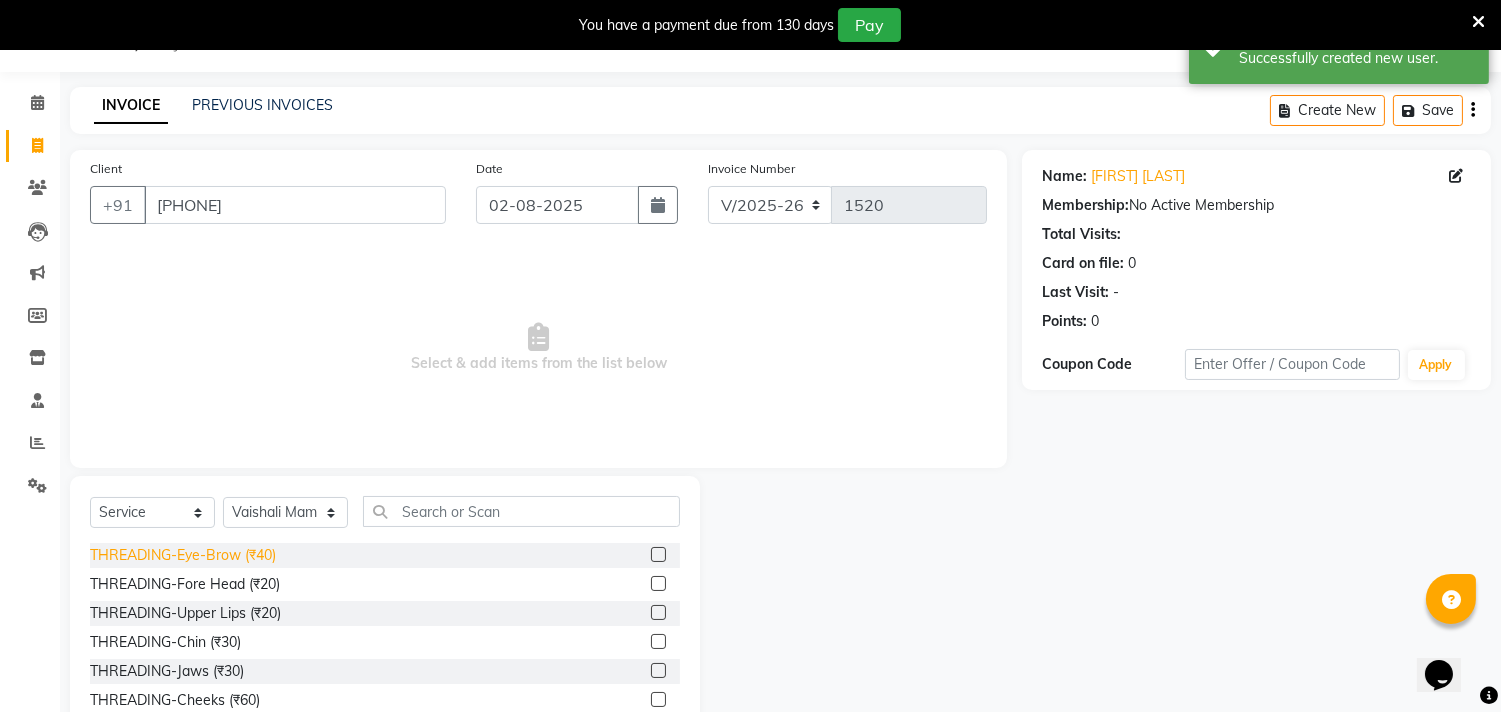 click on "THREADING-Eye-Brow (₹40)" 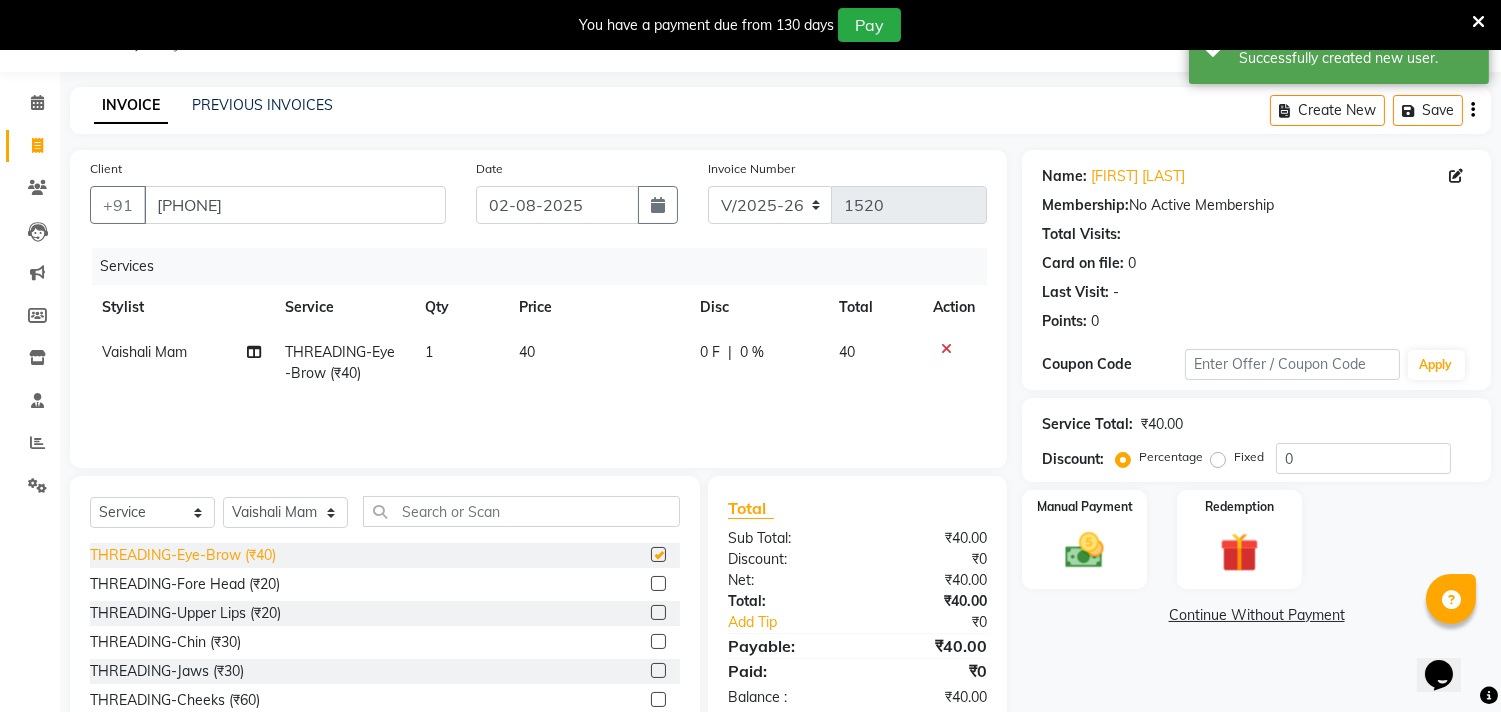 checkbox on "false" 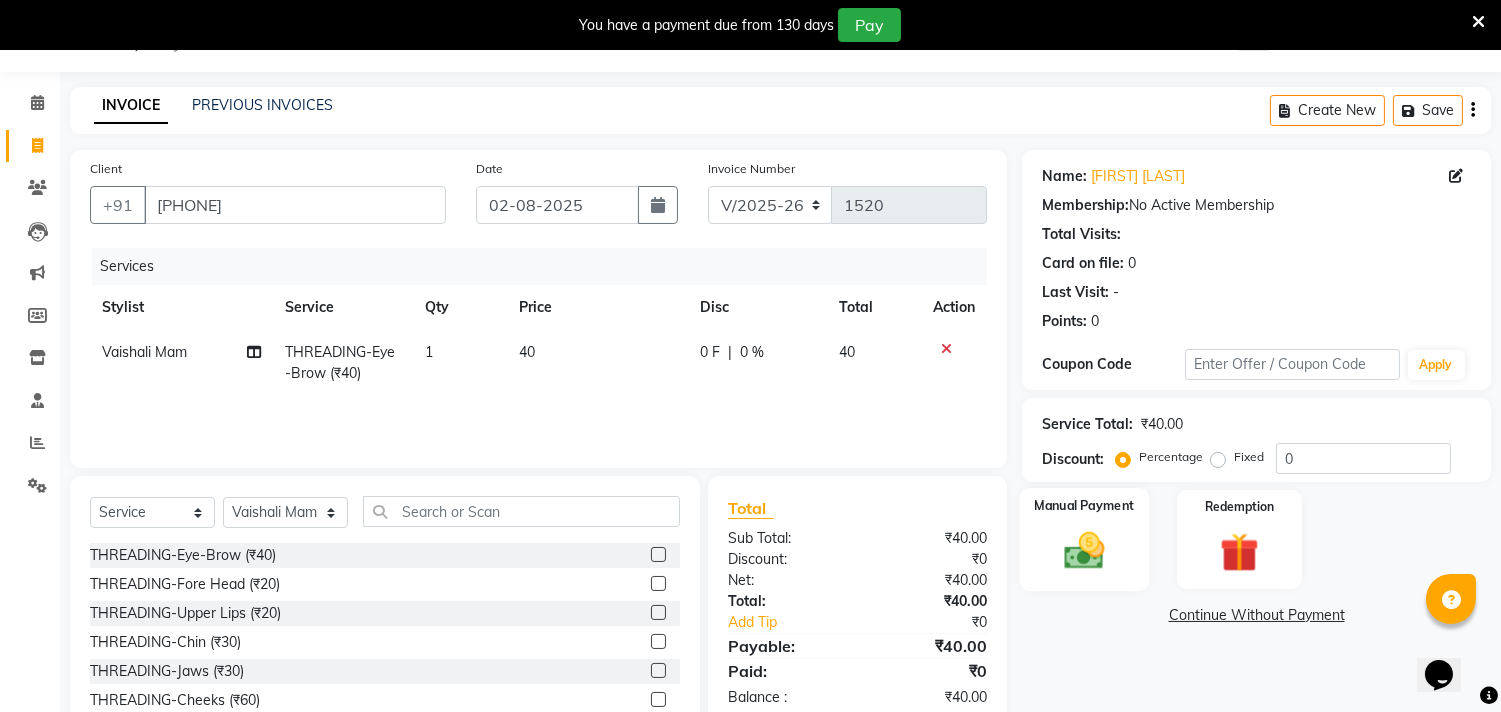 click 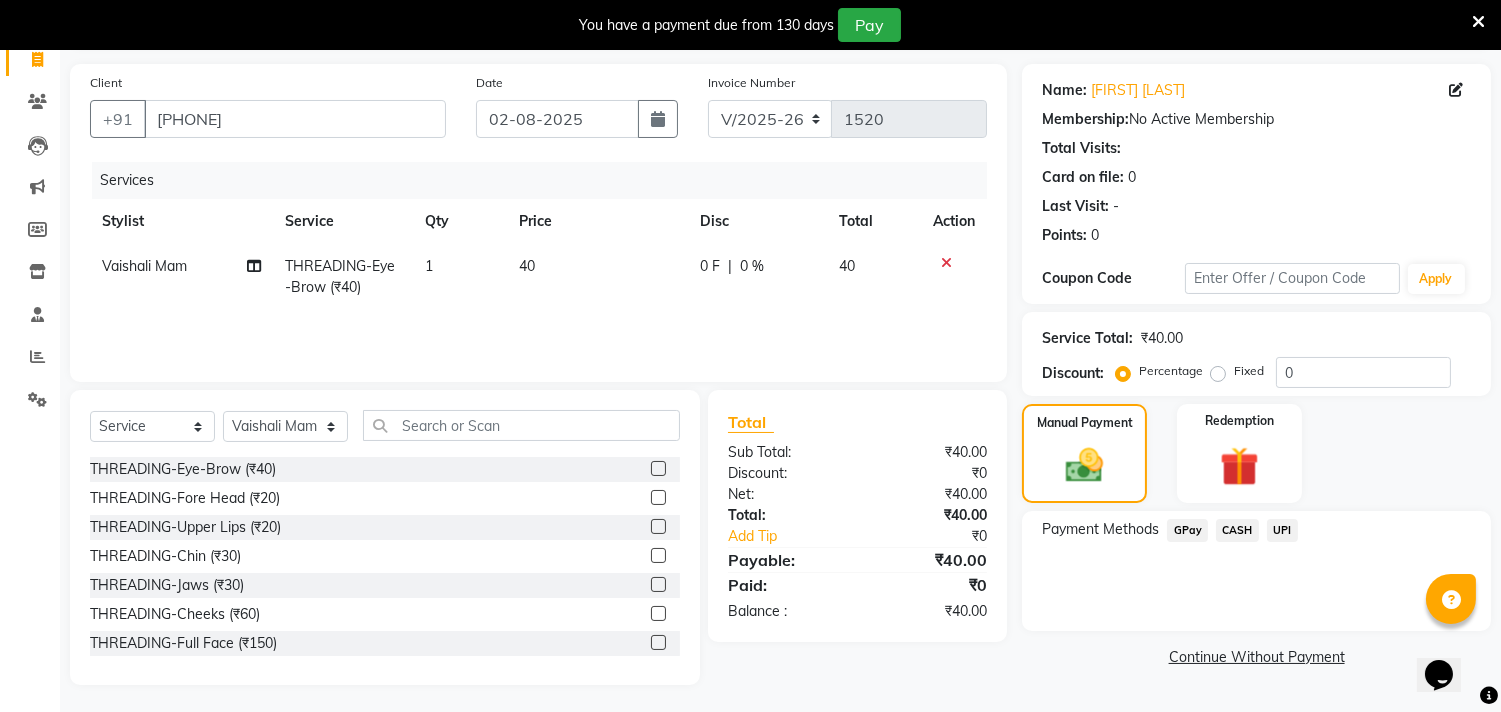 scroll, scrollTop: 138, scrollLeft: 0, axis: vertical 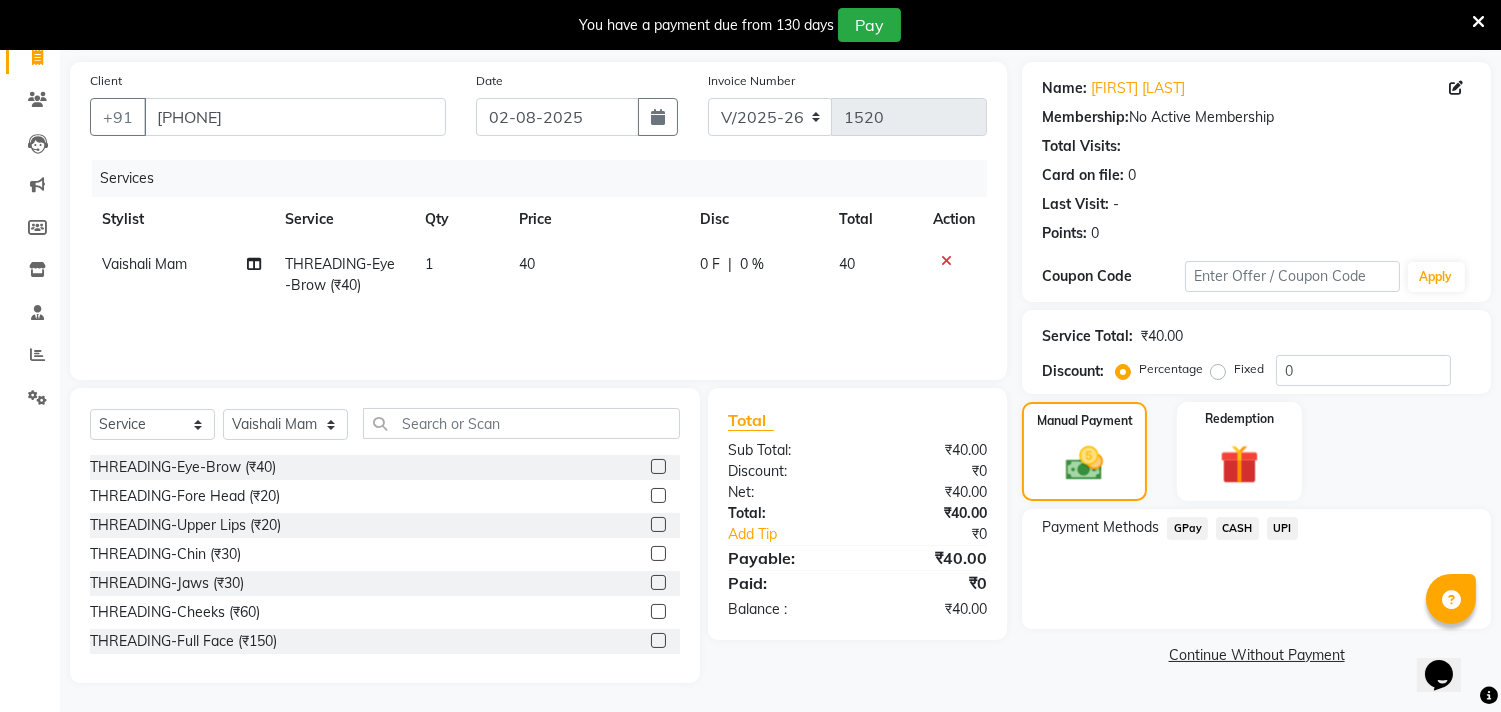 click on "GPay" 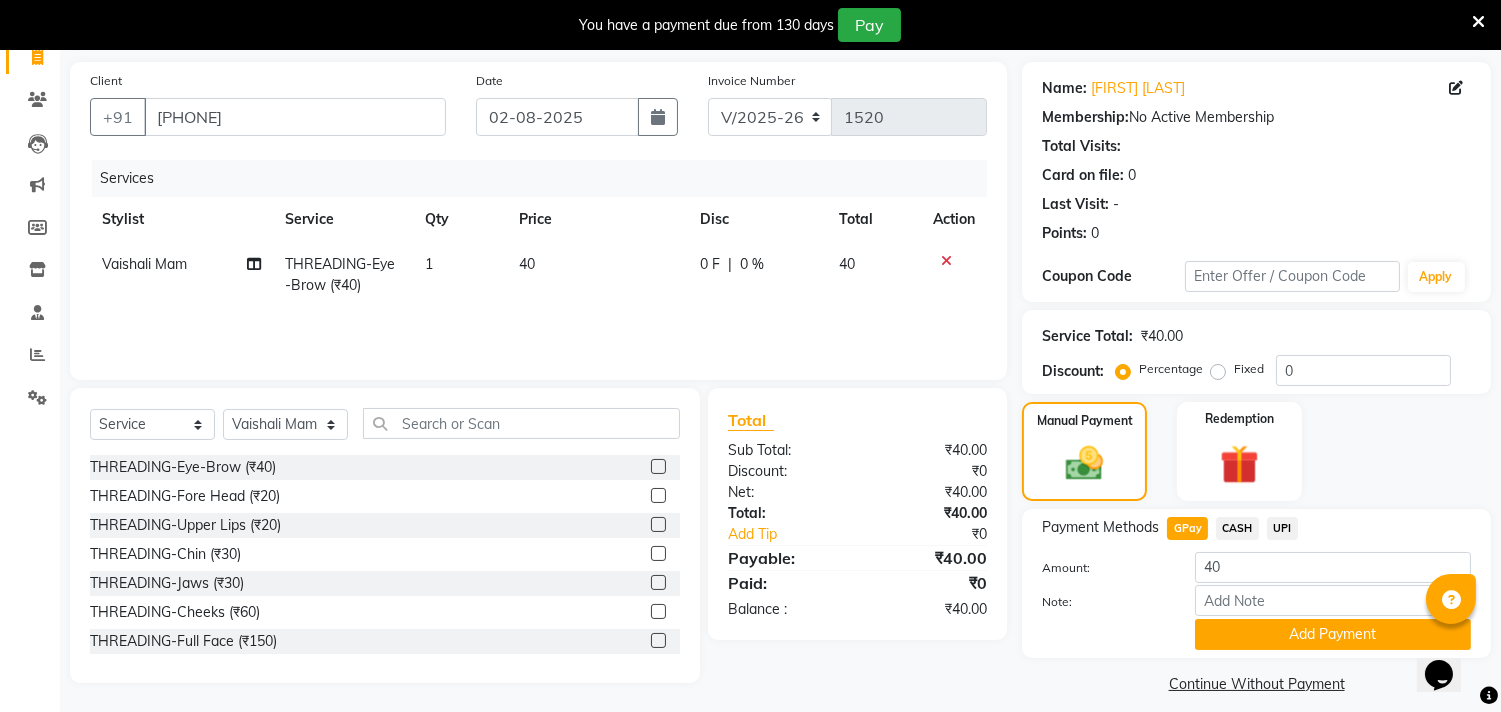 click on "Add Payment" 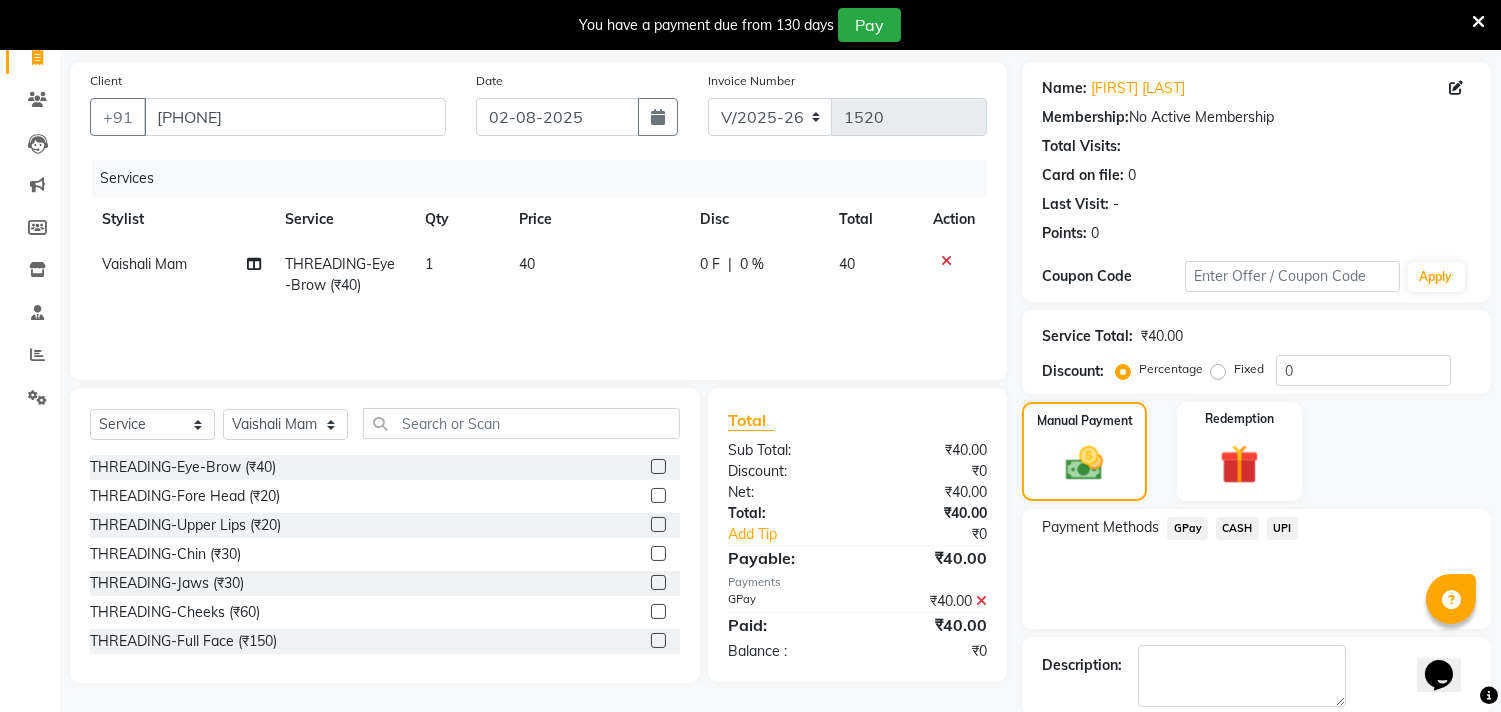 click on "Name: [FIRST] [LAST] Membership: No Active Membership Total Visits: Card on file: 0 Last Visit: - Points: 0 Coupon Code Apply Service Total: ₹40.00 Discount: Percentage Fixed 0 Manual Payment Redemption Payment Methods GPay CASH UPI Description: Send Details On SMS Email Checkout" 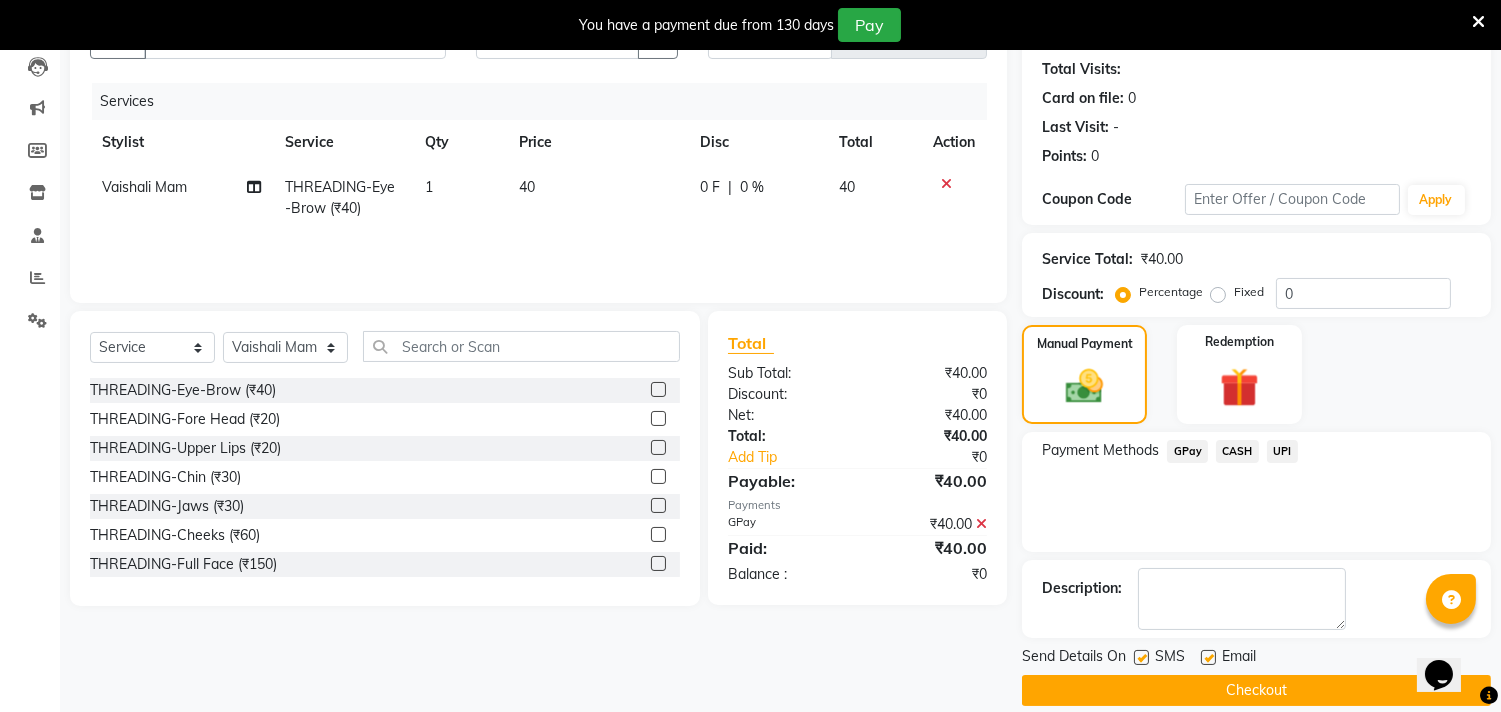 scroll, scrollTop: 237, scrollLeft: 0, axis: vertical 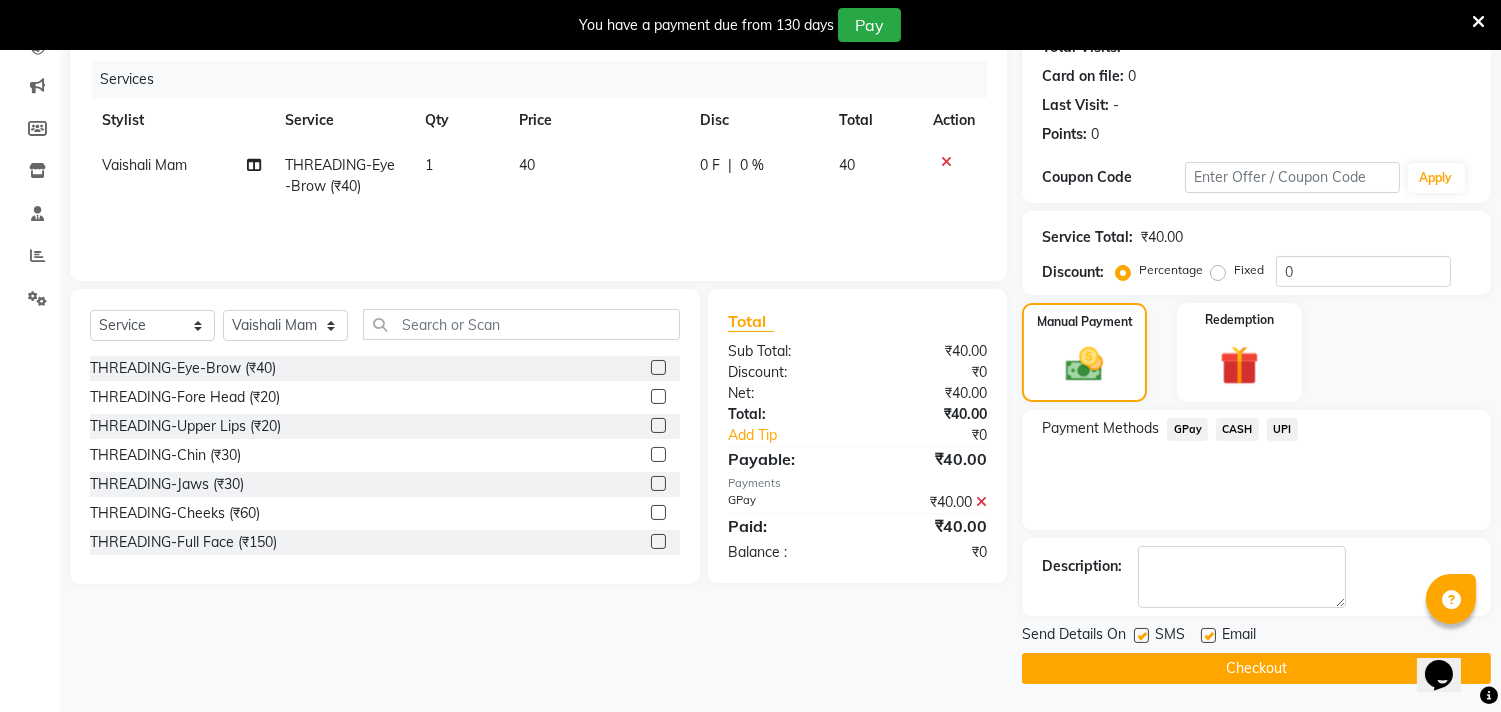 click on "Checkout" 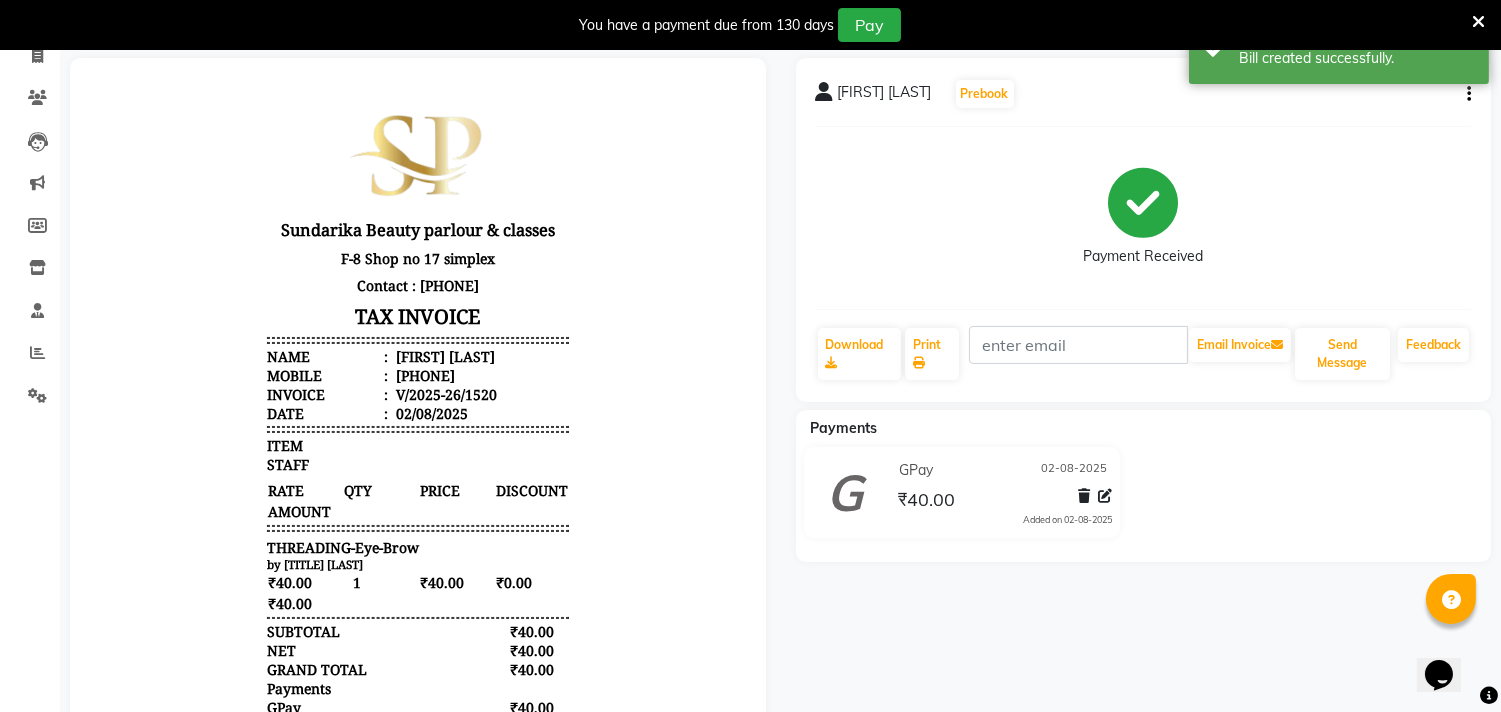 scroll, scrollTop: 0, scrollLeft: 0, axis: both 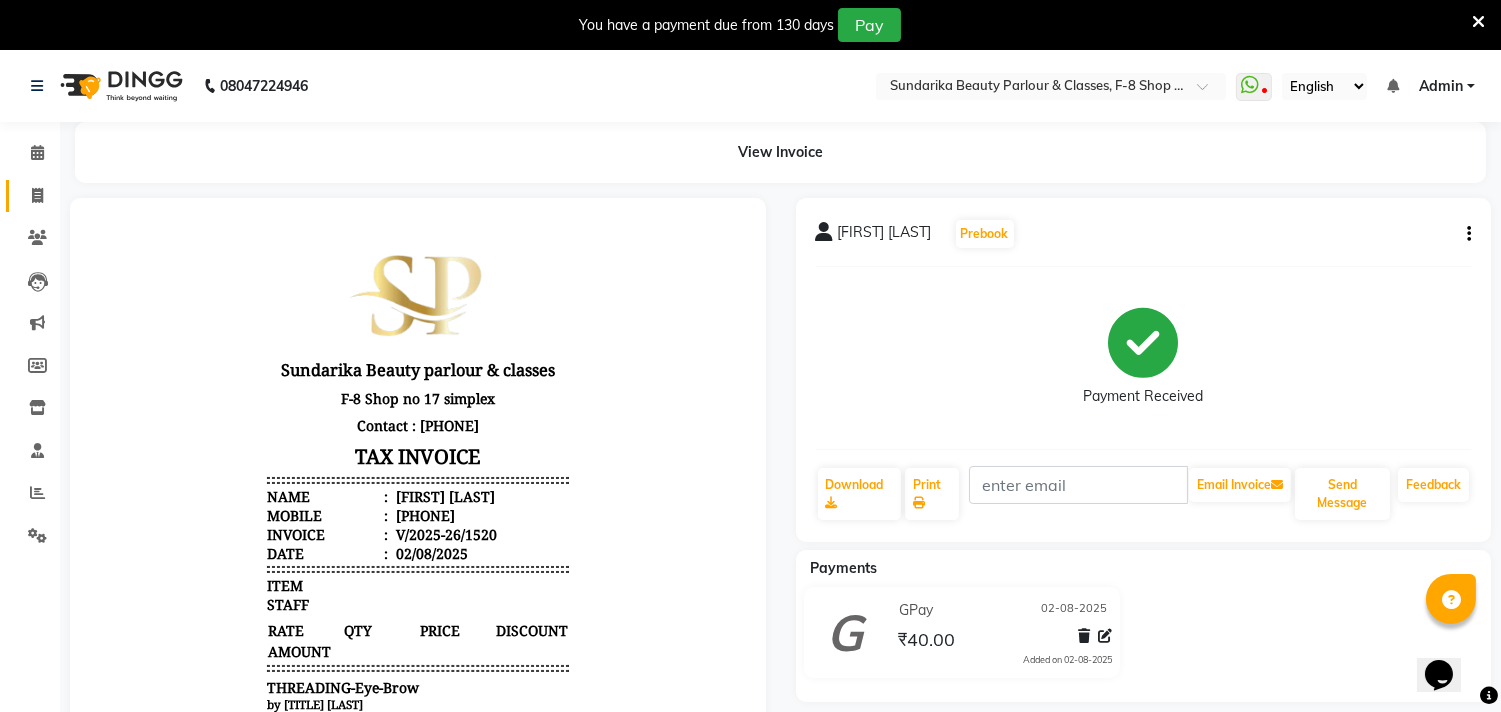 click 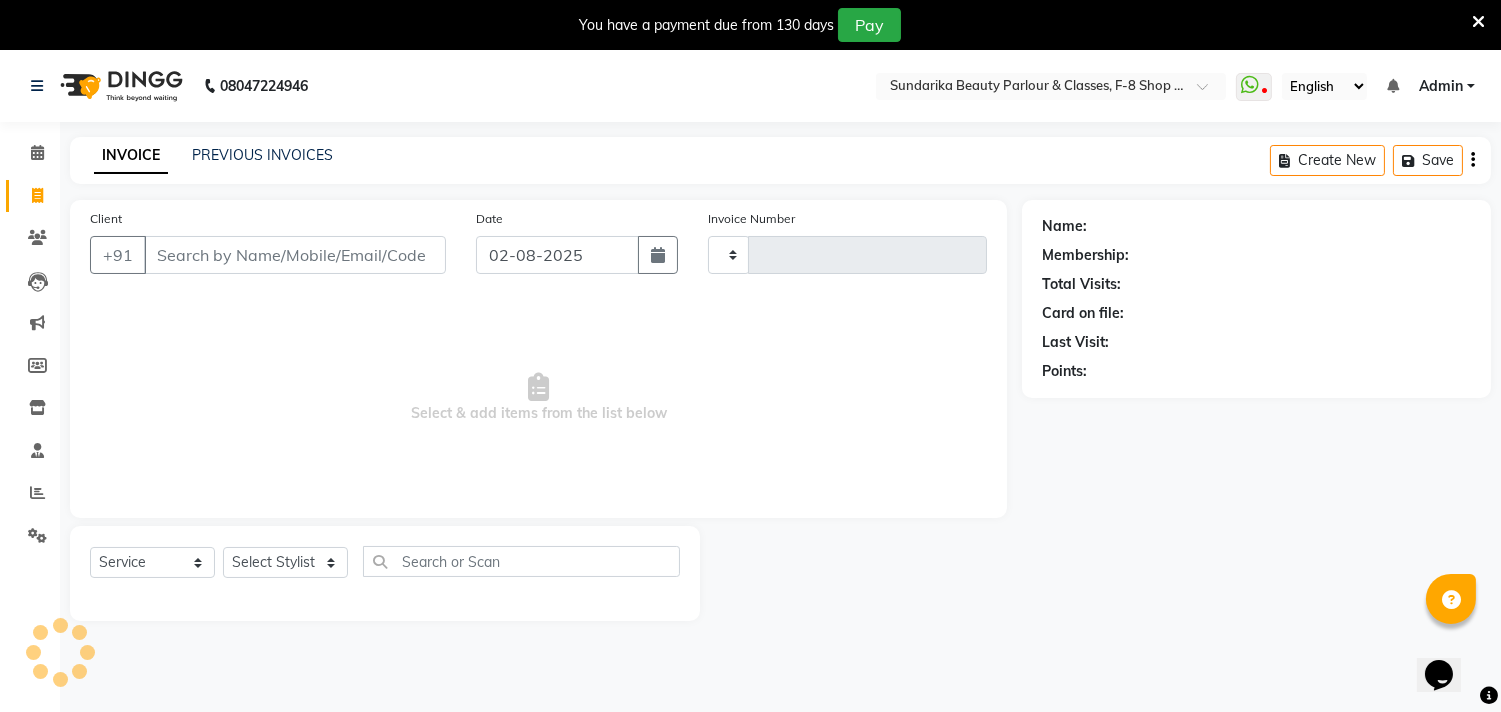 type on "1521" 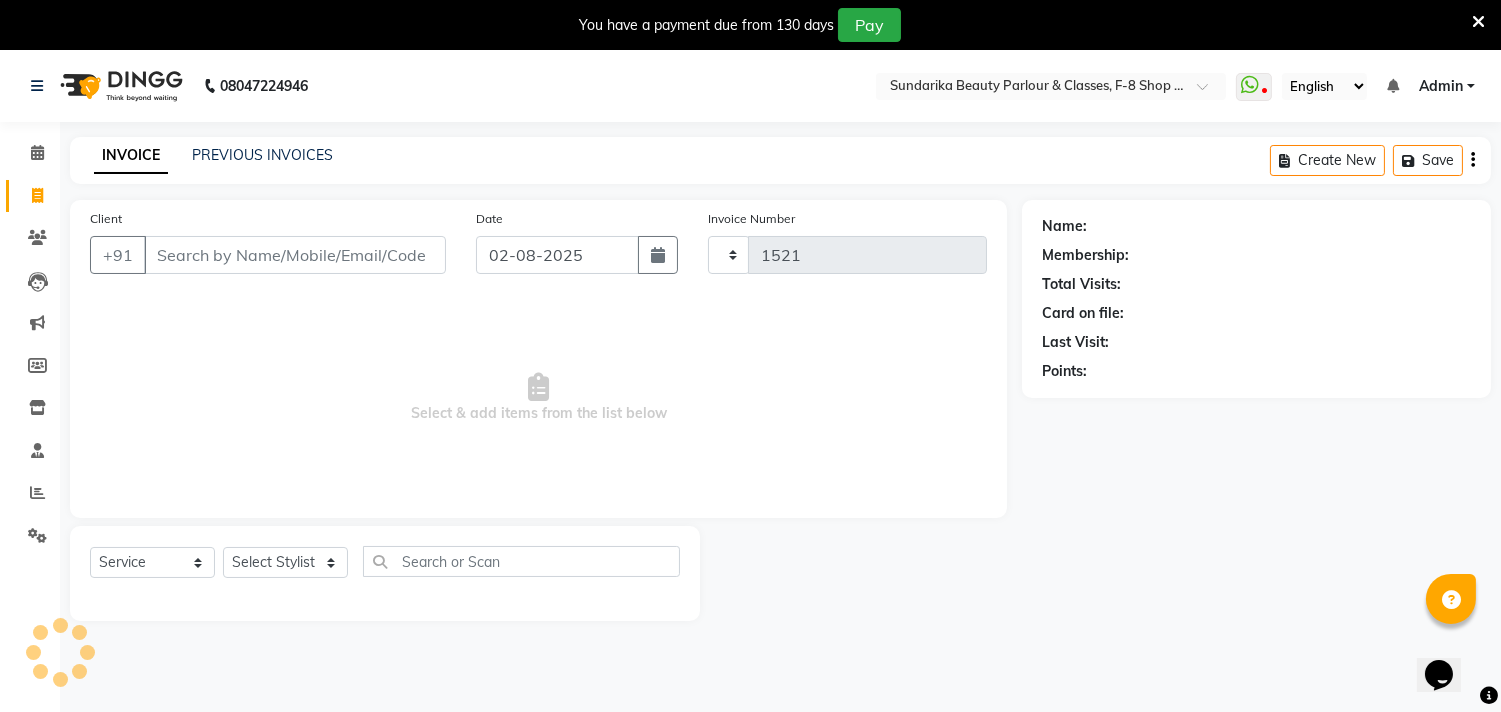 scroll, scrollTop: 50, scrollLeft: 0, axis: vertical 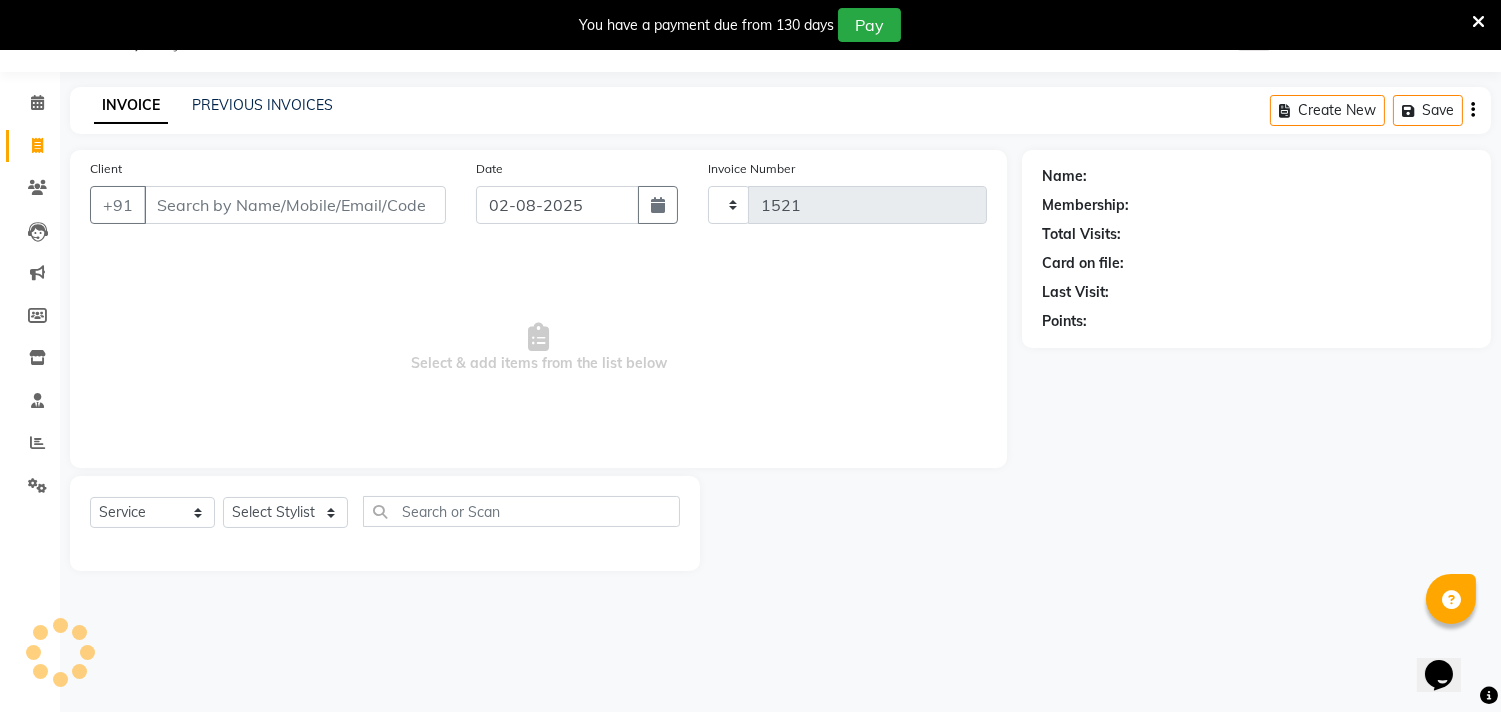 select on "5341" 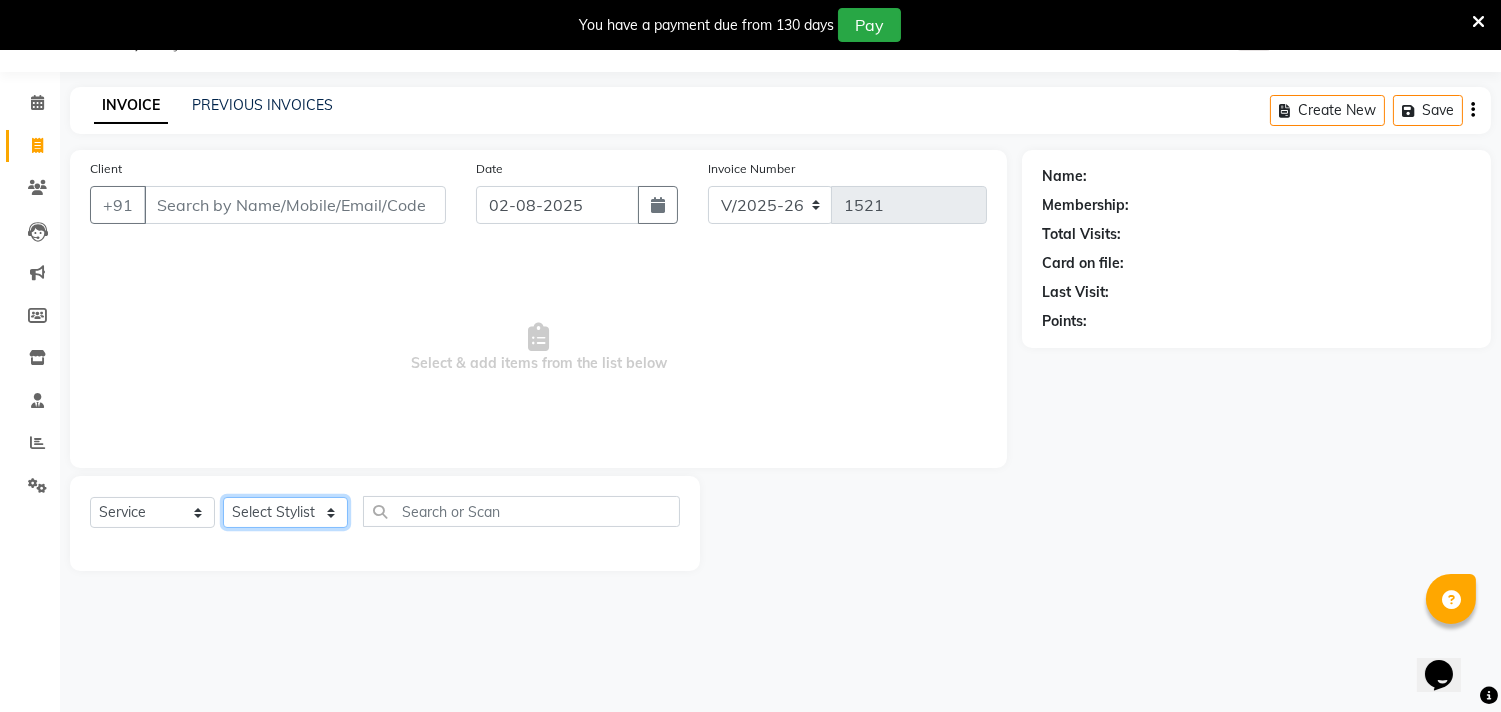 click on "Select Stylist Gita mala Sanjivani Vaishali Mam" 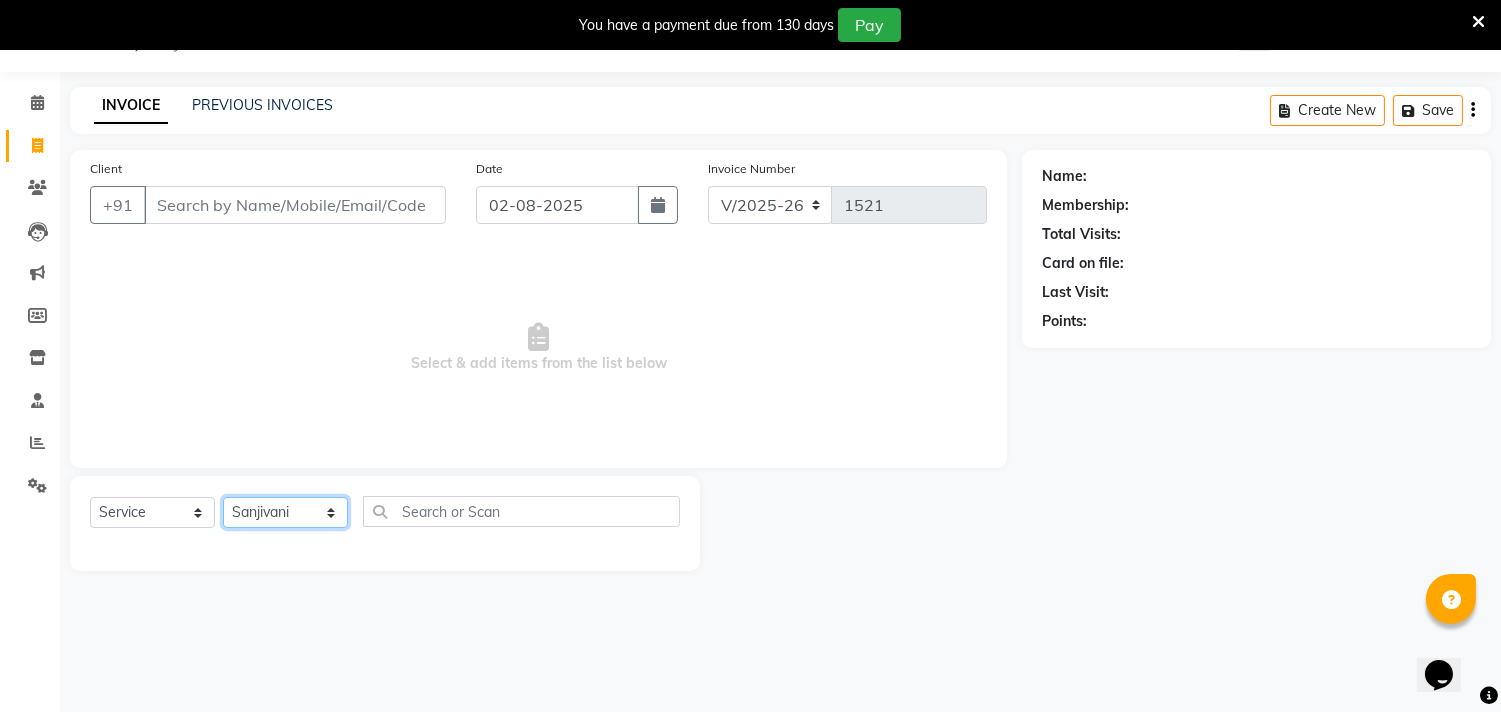 click on "Select Stylist Gita mala Sanjivani Vaishali Mam" 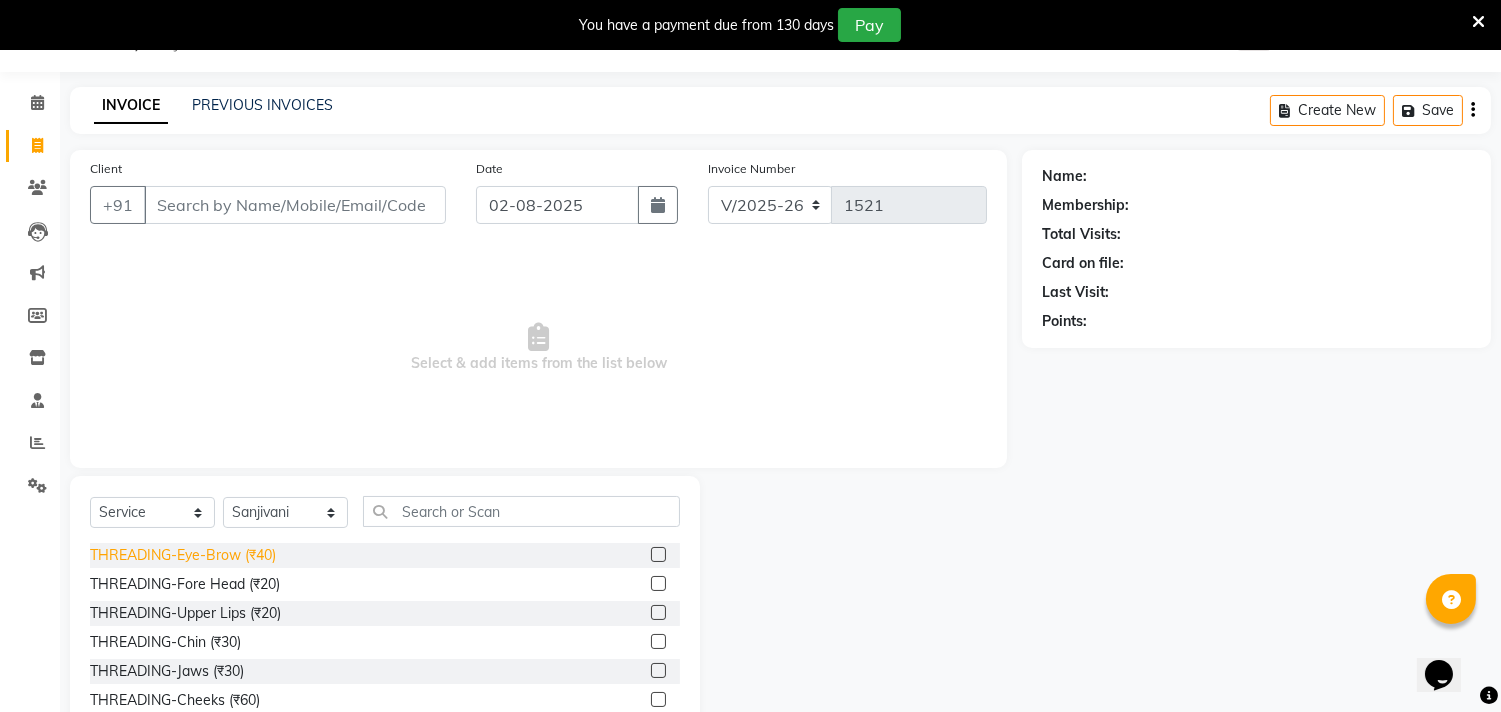 click on "THREADING-Eye-Brow (₹40)" 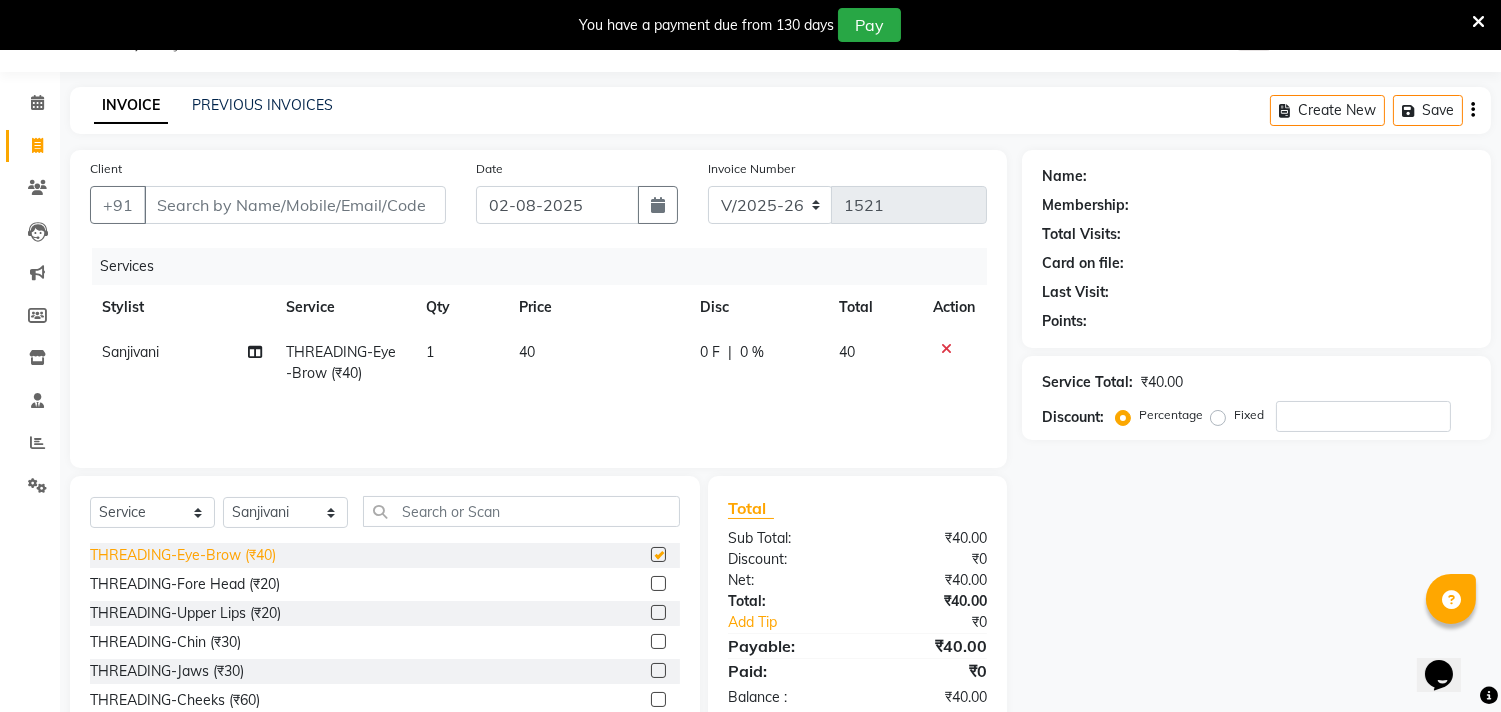 checkbox on "false" 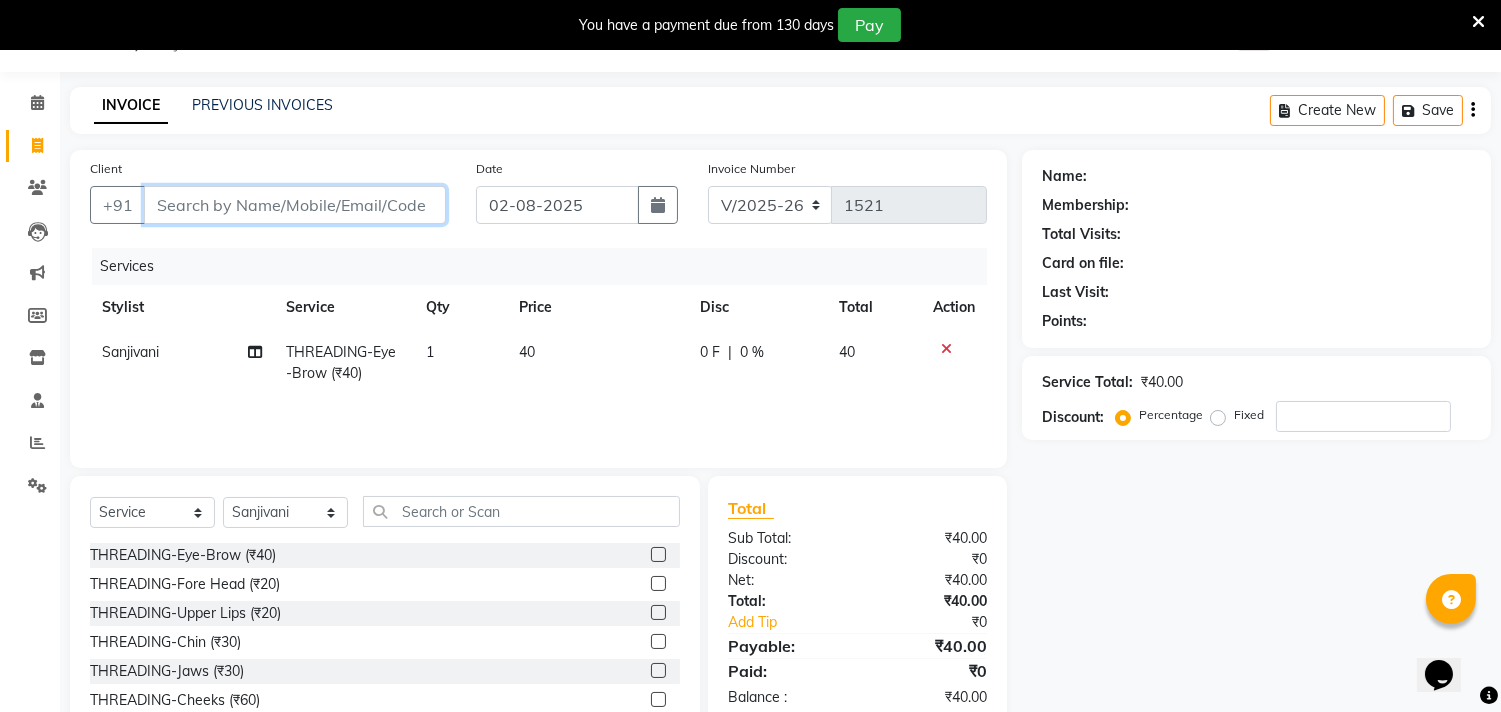 click on "Client" at bounding box center (295, 205) 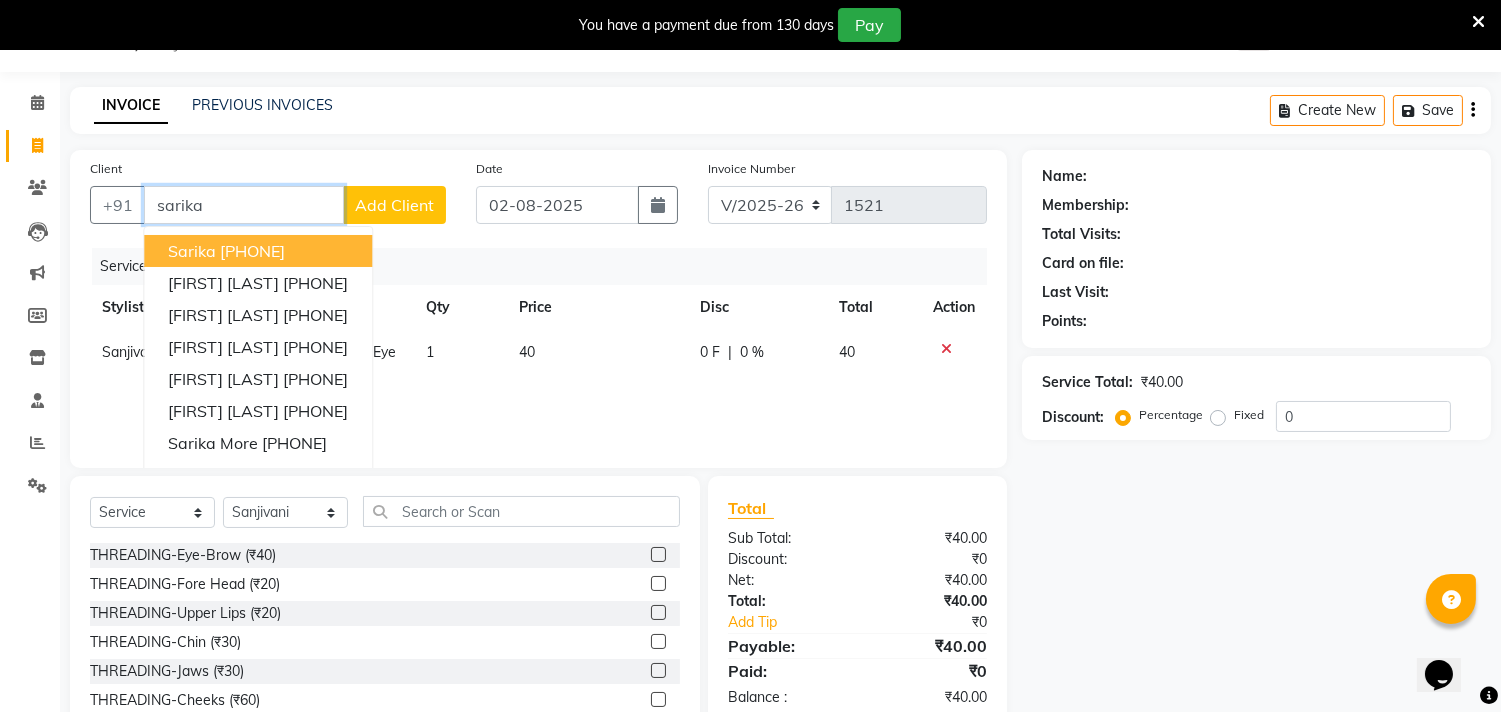 click on "[PHONE]" at bounding box center [252, 251] 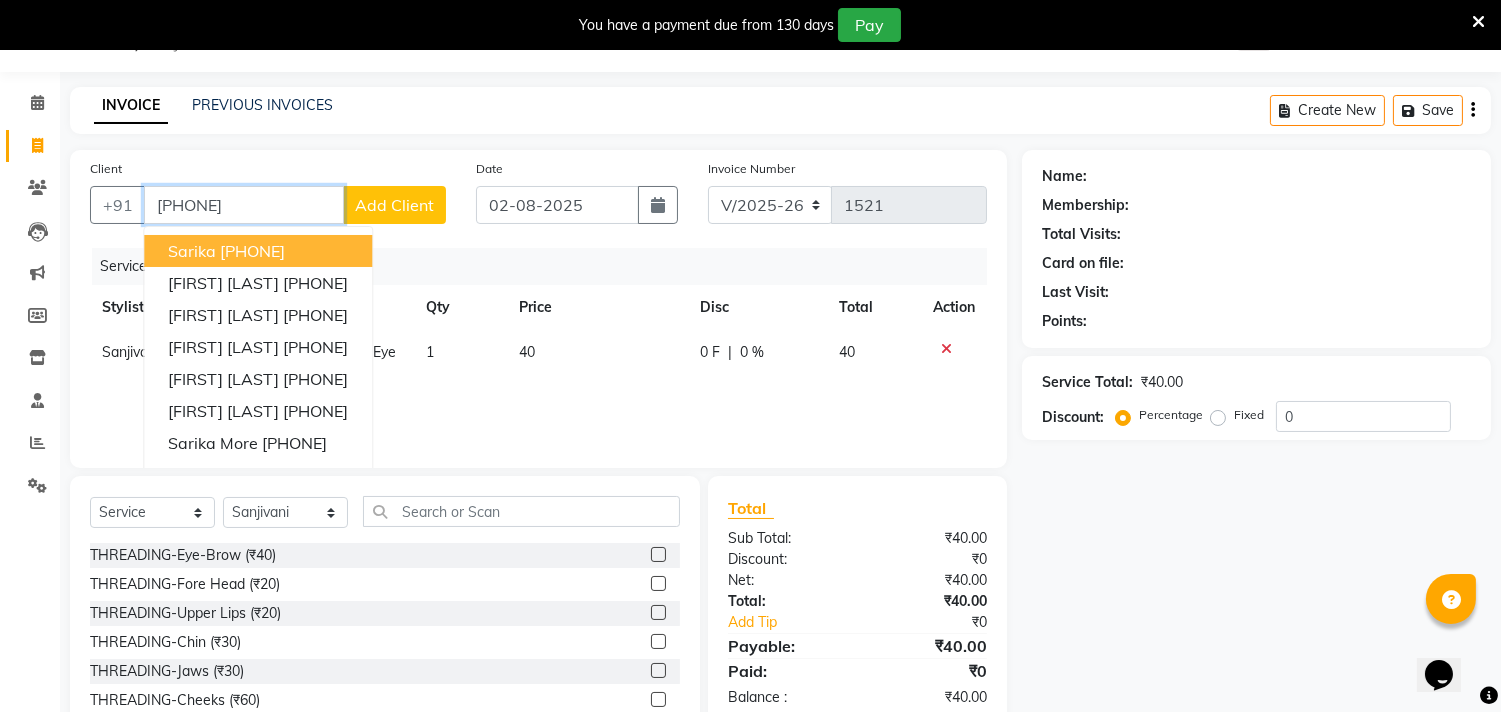 type on "[PHONE]" 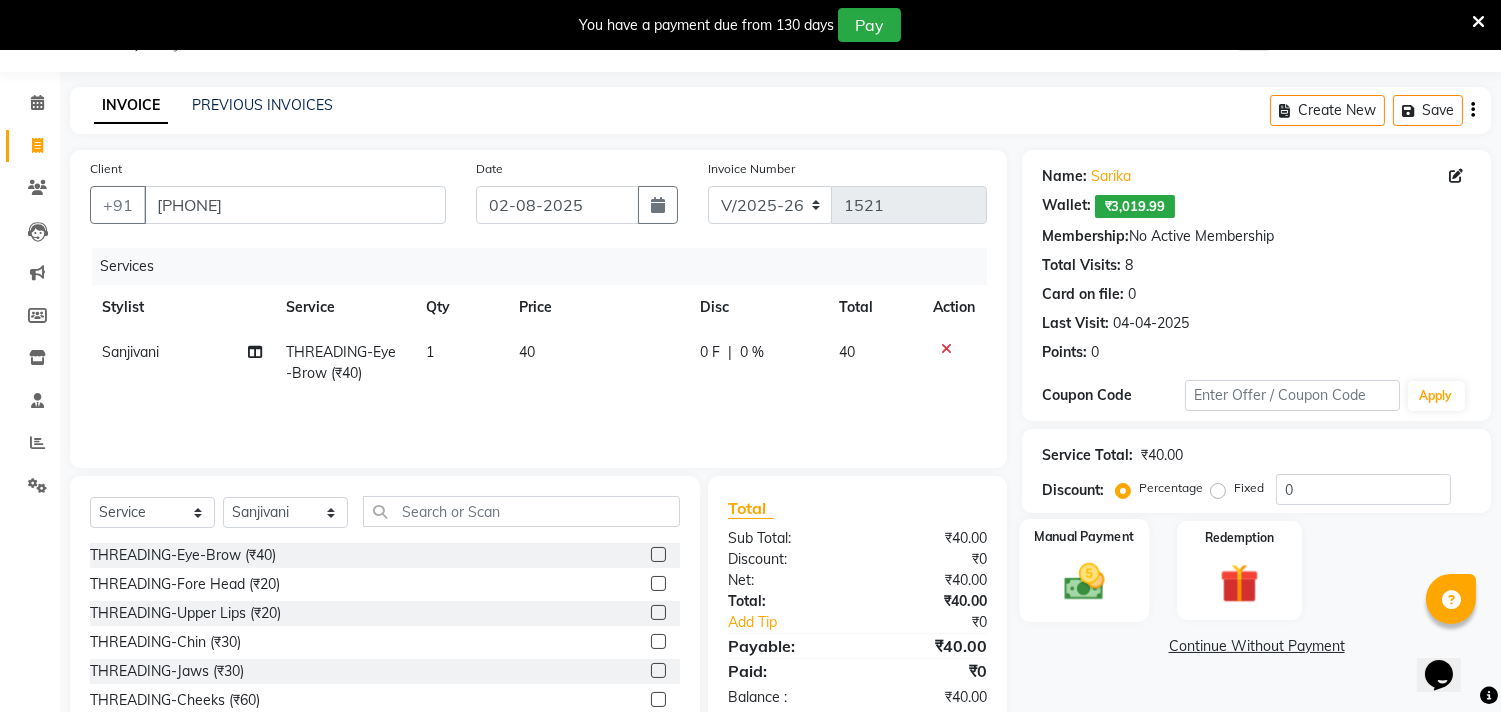 click 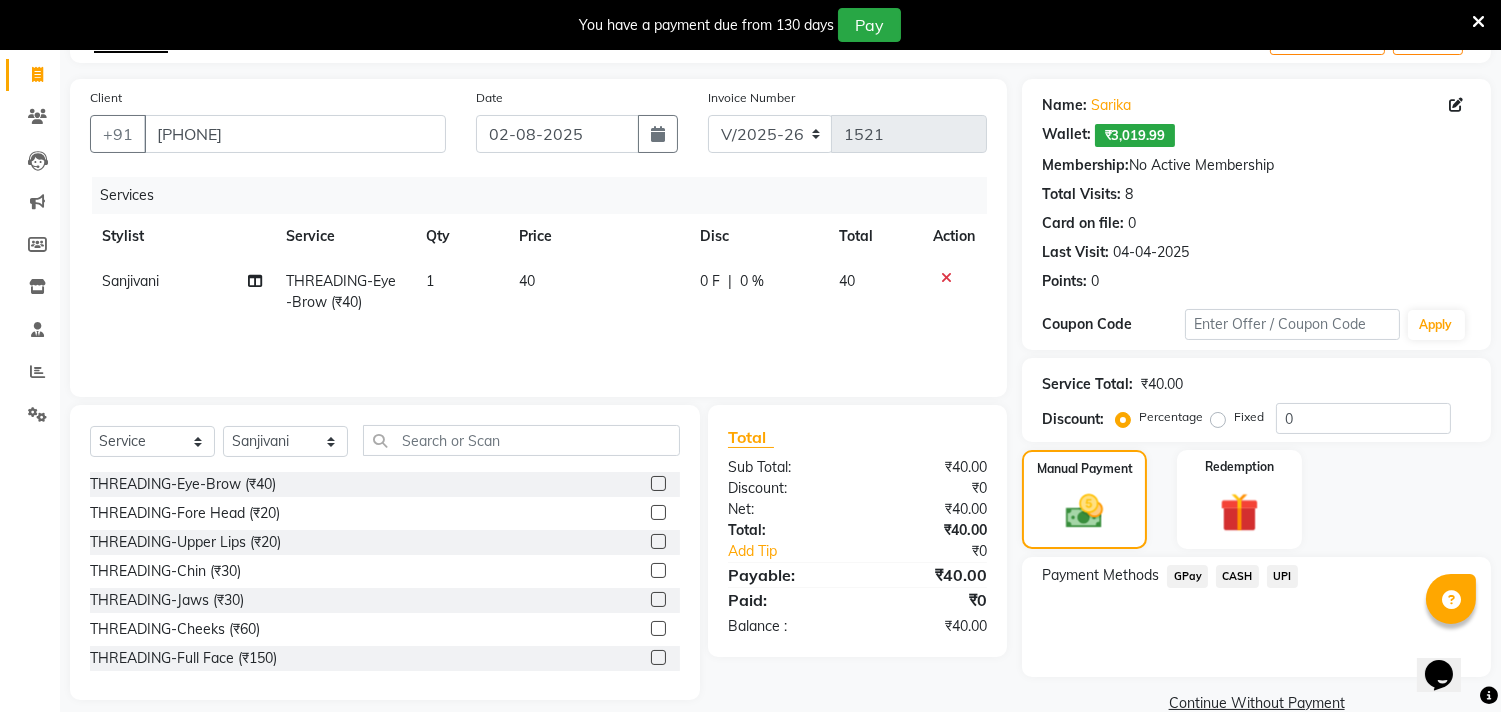 scroll, scrollTop: 155, scrollLeft: 0, axis: vertical 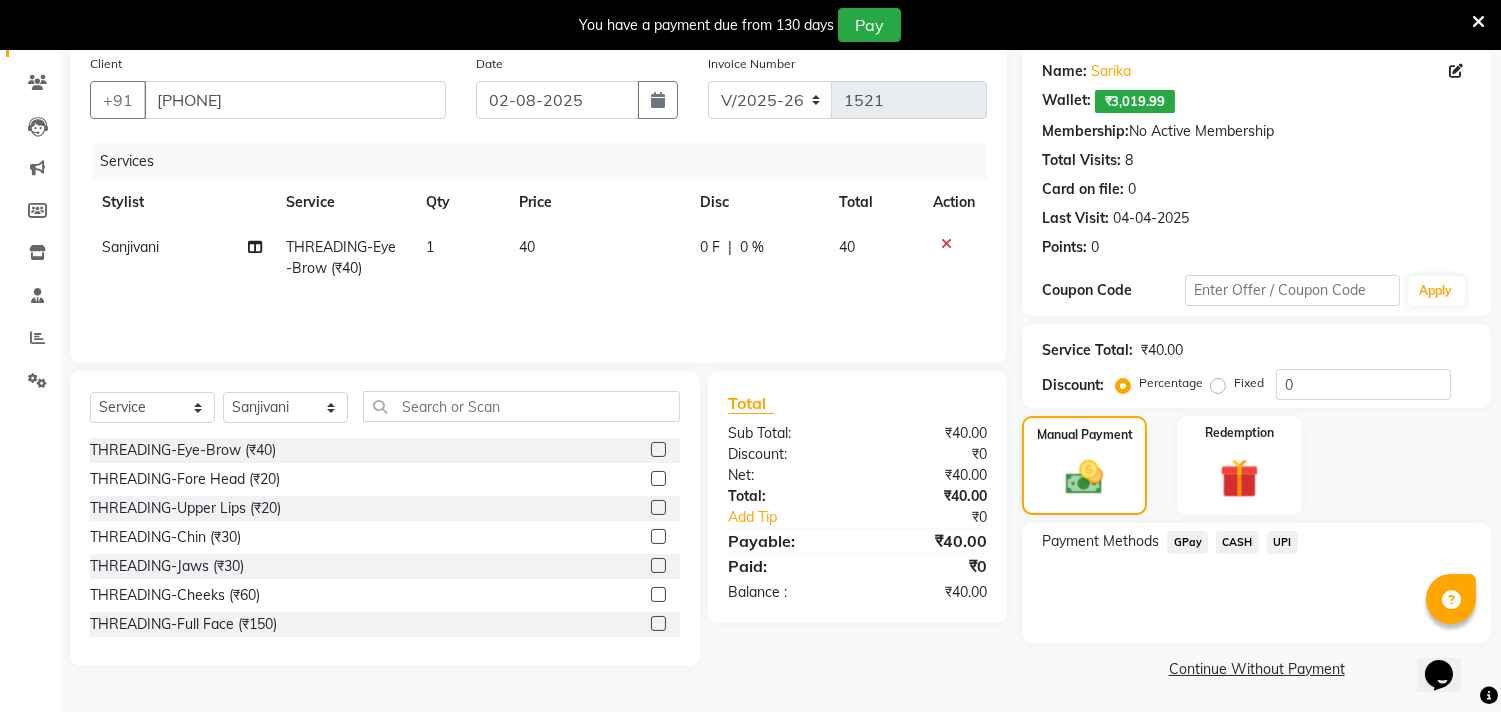 click on "GPay" 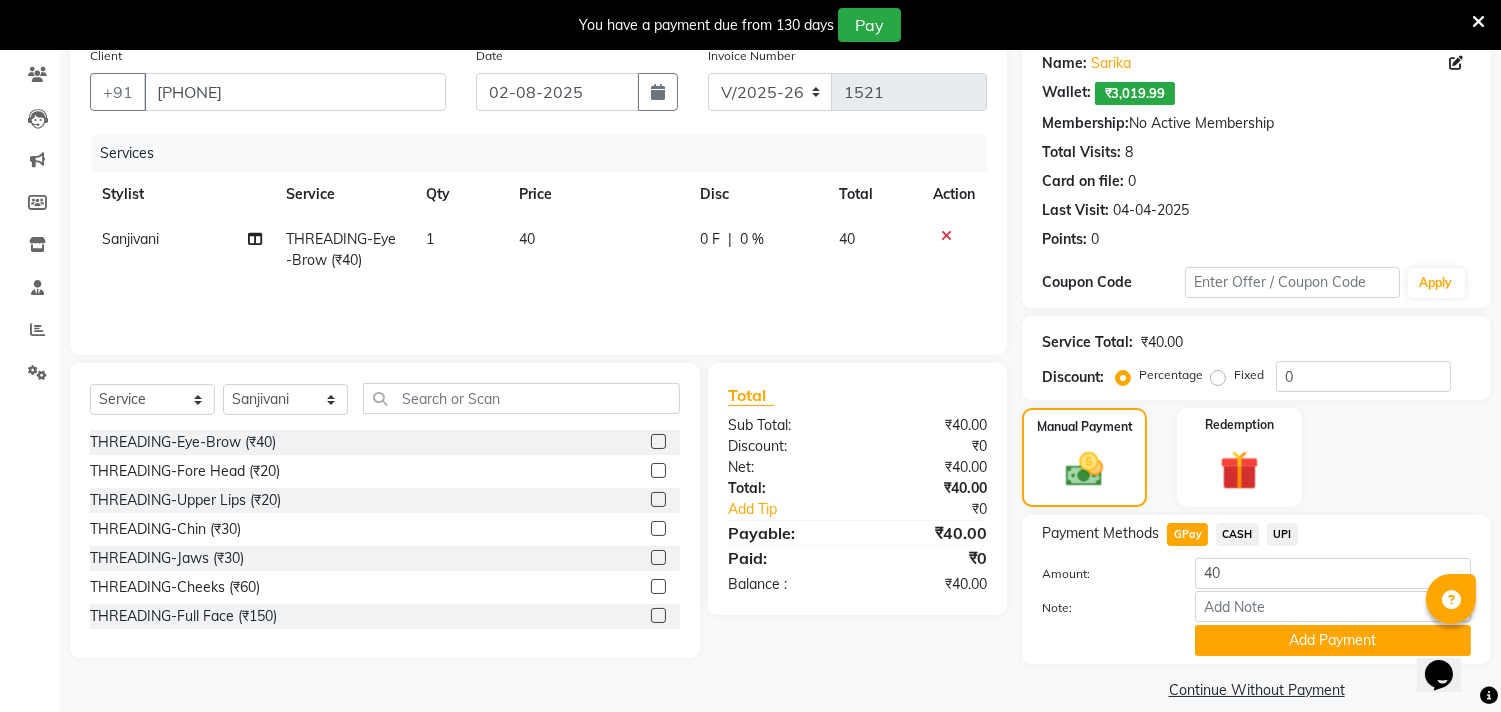 scroll, scrollTop: 185, scrollLeft: 0, axis: vertical 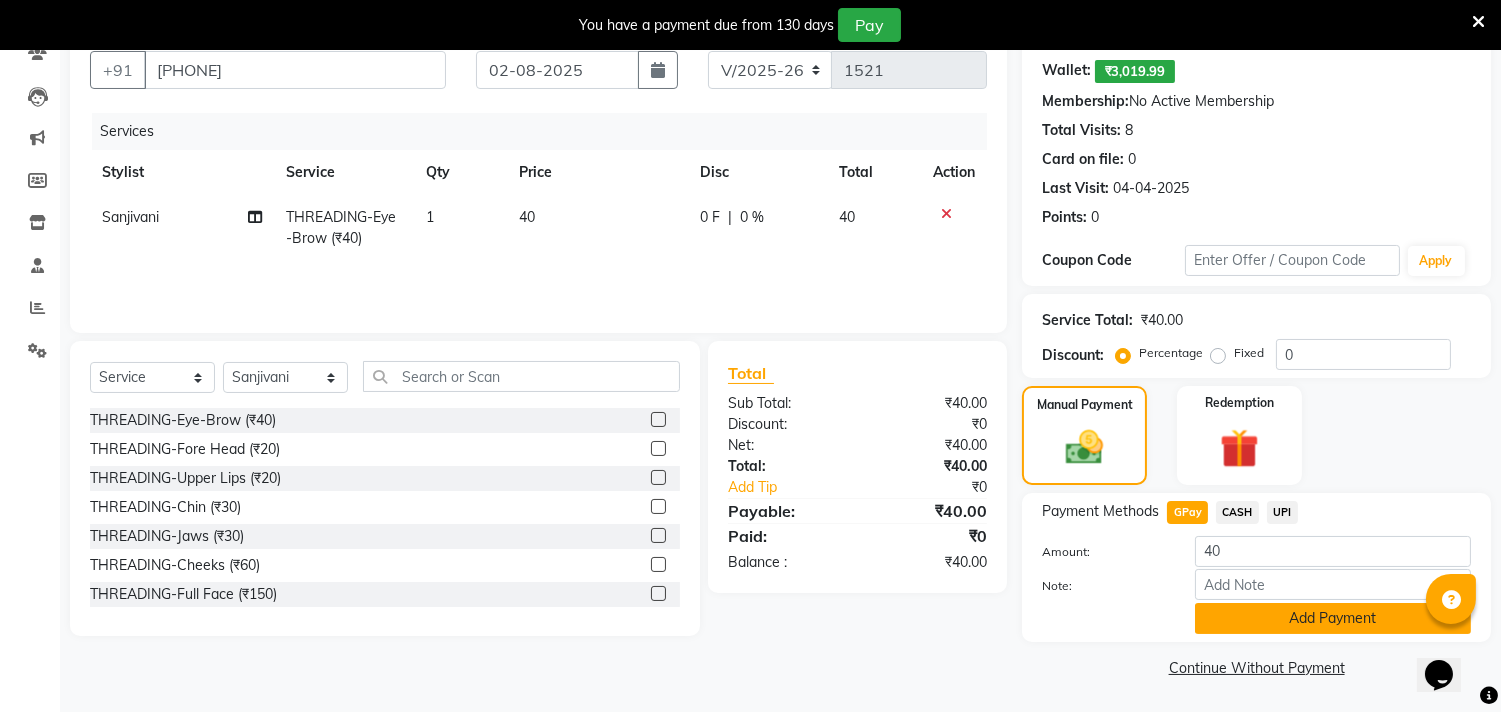 click on "Add Payment" 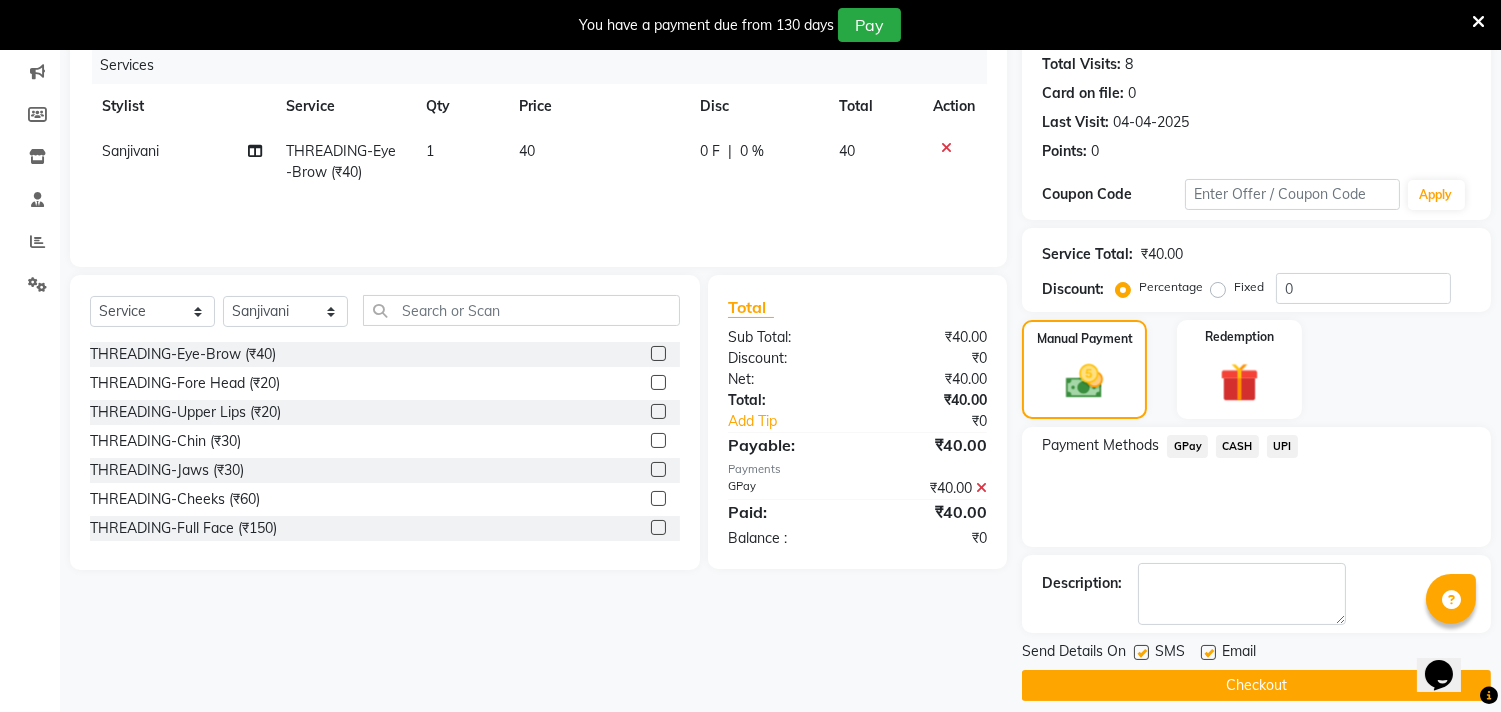 scroll, scrollTop: 268, scrollLeft: 0, axis: vertical 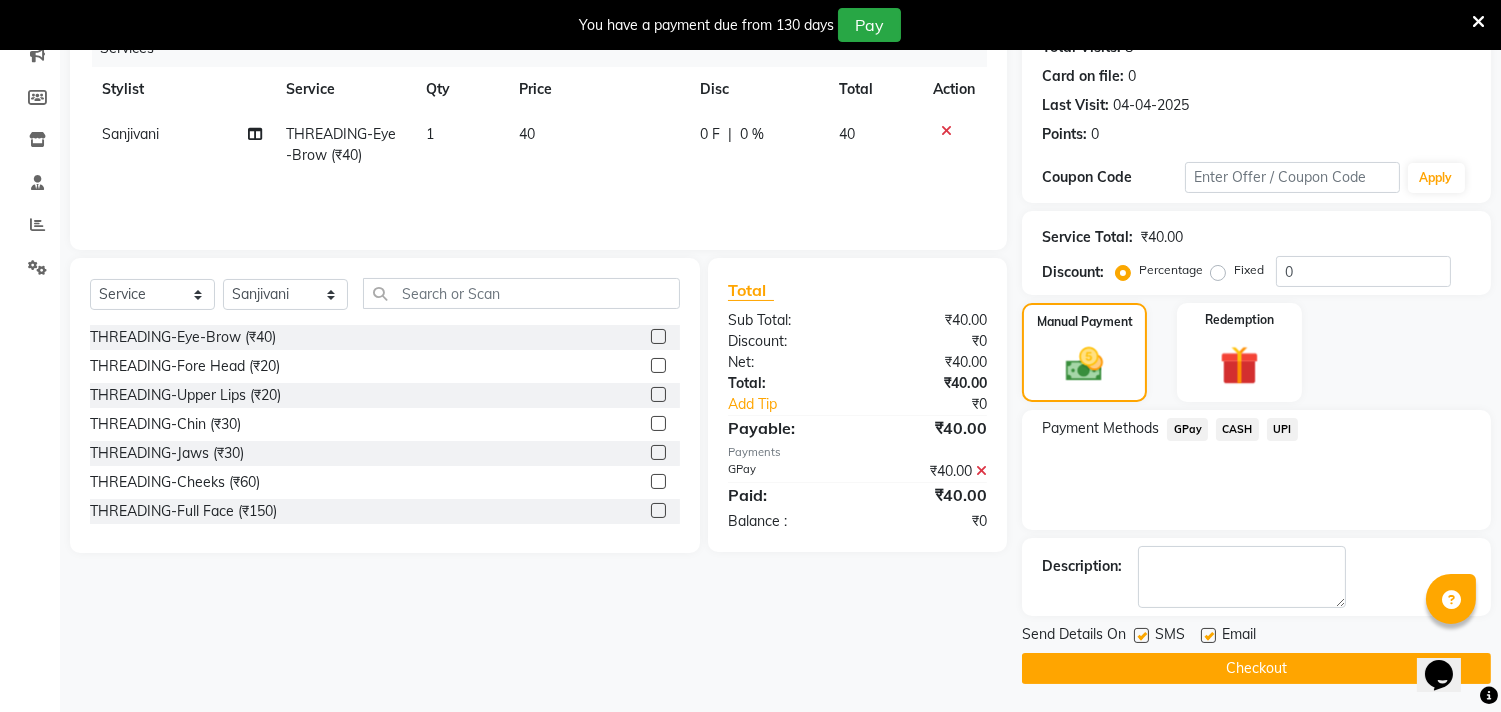 click on "Checkout" 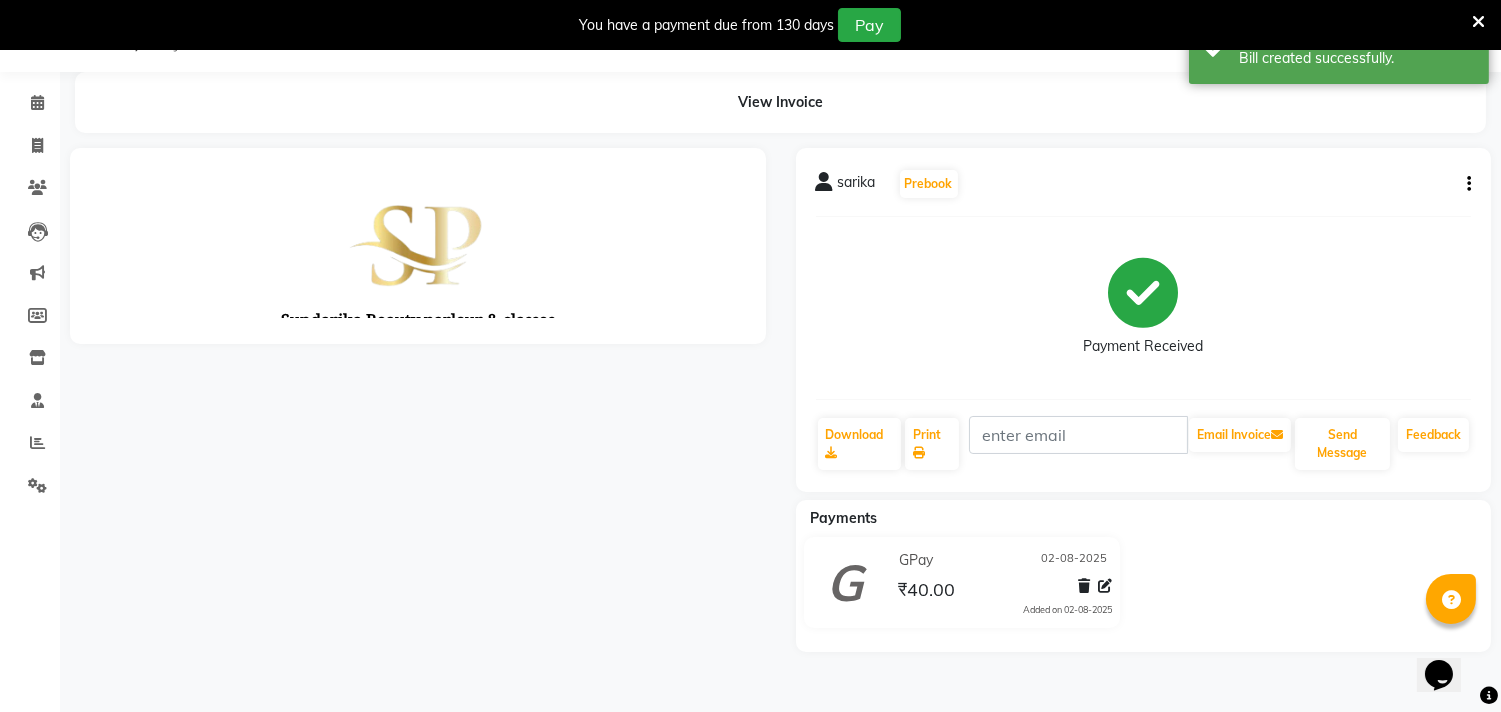 scroll, scrollTop: 0, scrollLeft: 0, axis: both 